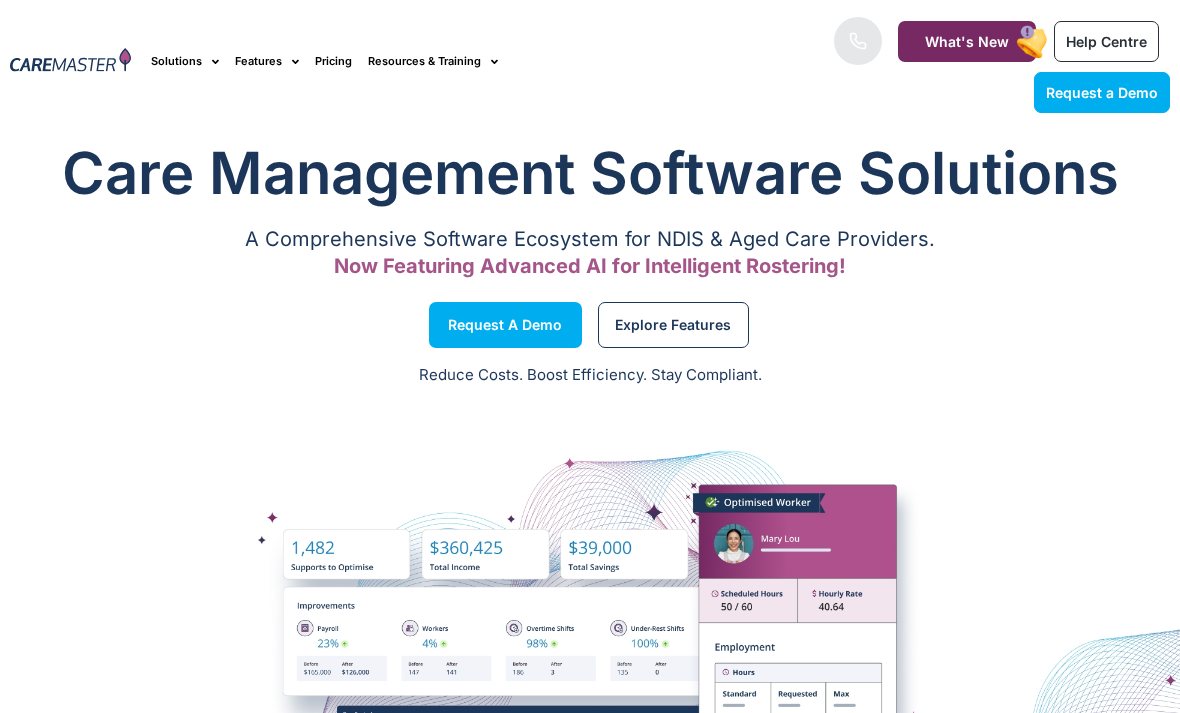 scroll, scrollTop: 0, scrollLeft: 0, axis: both 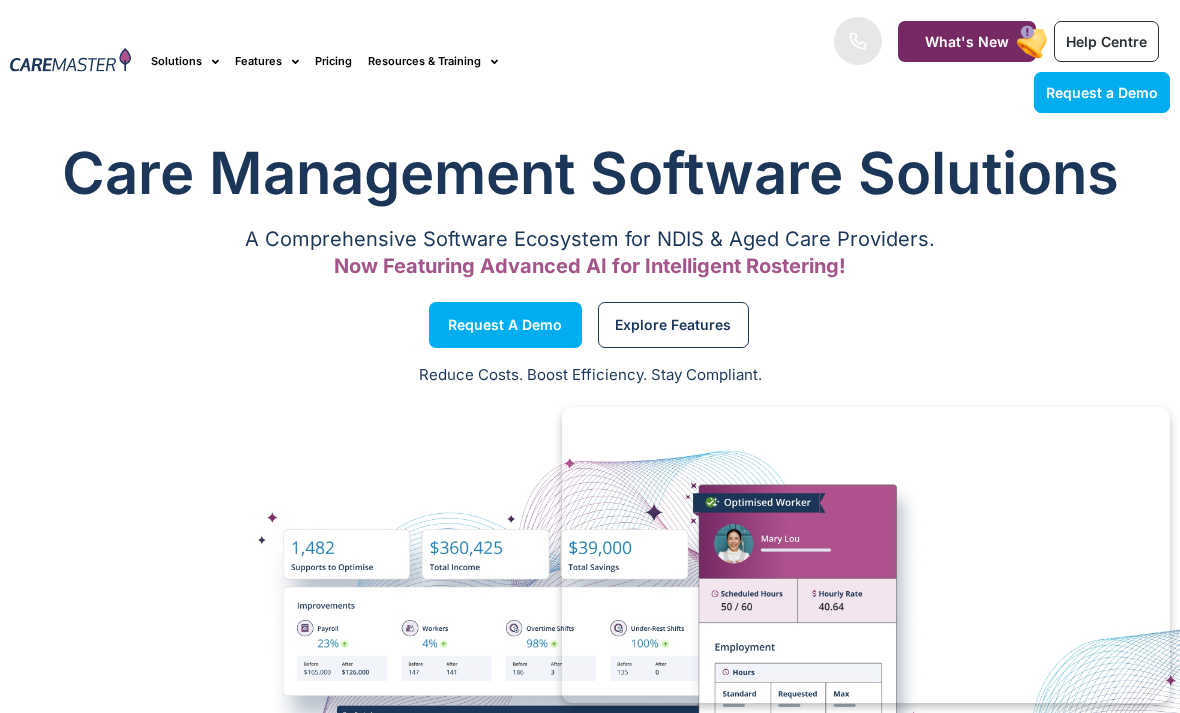 click on "Request a Demo" at bounding box center [505, 325] 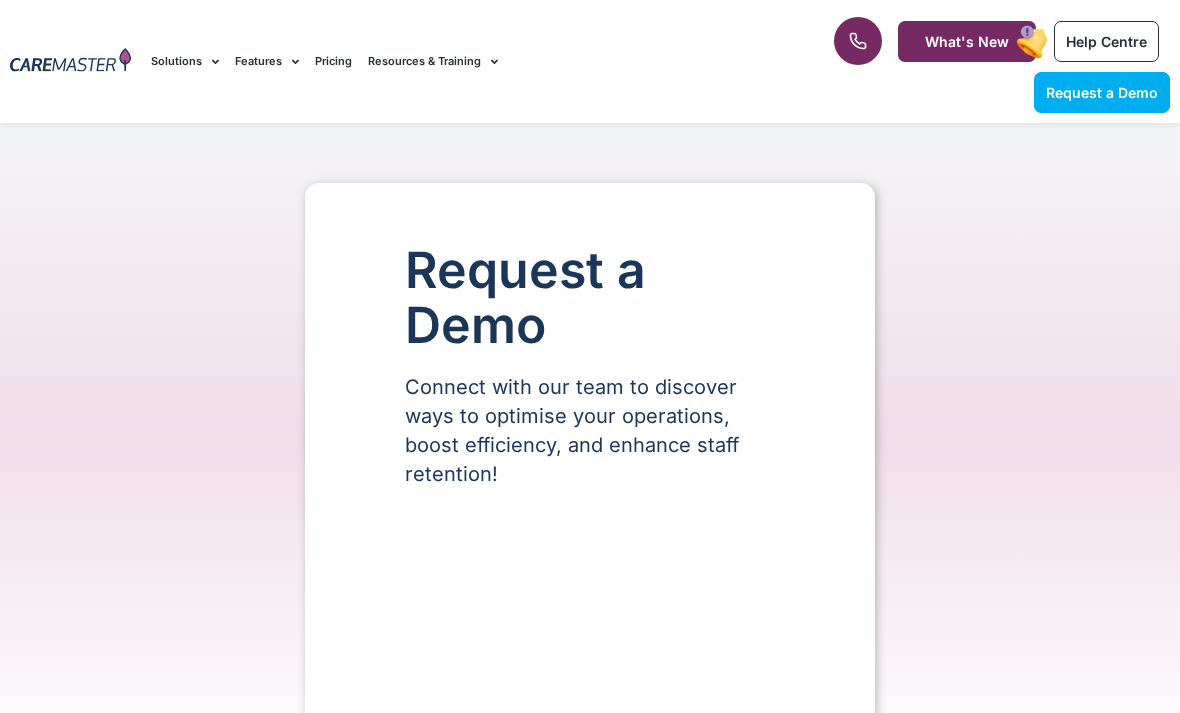 scroll, scrollTop: 0, scrollLeft: 0, axis: both 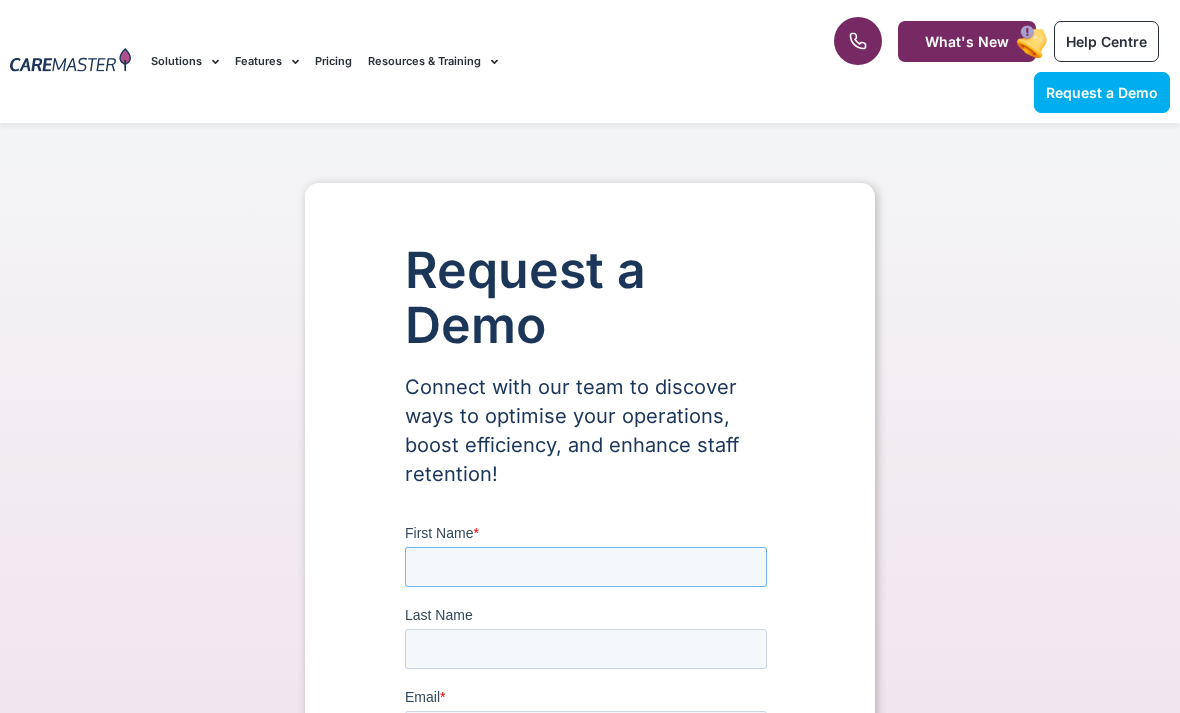click on "First Name *" at bounding box center (586, 567) 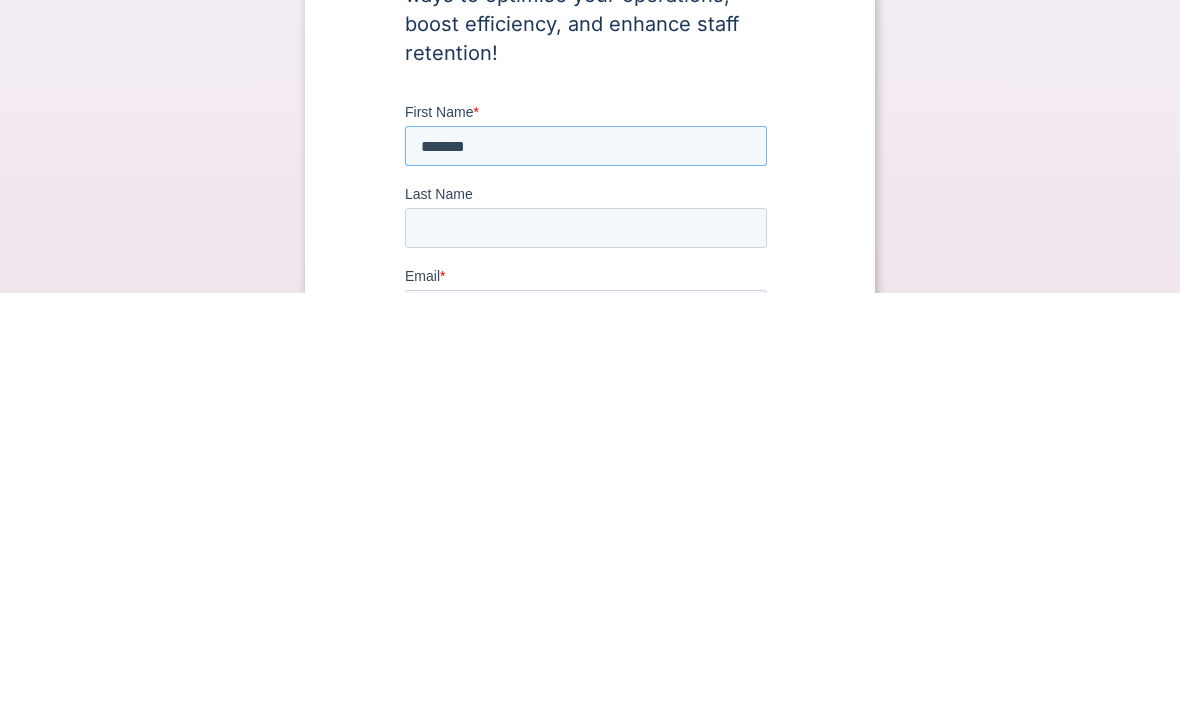 type on "*******" 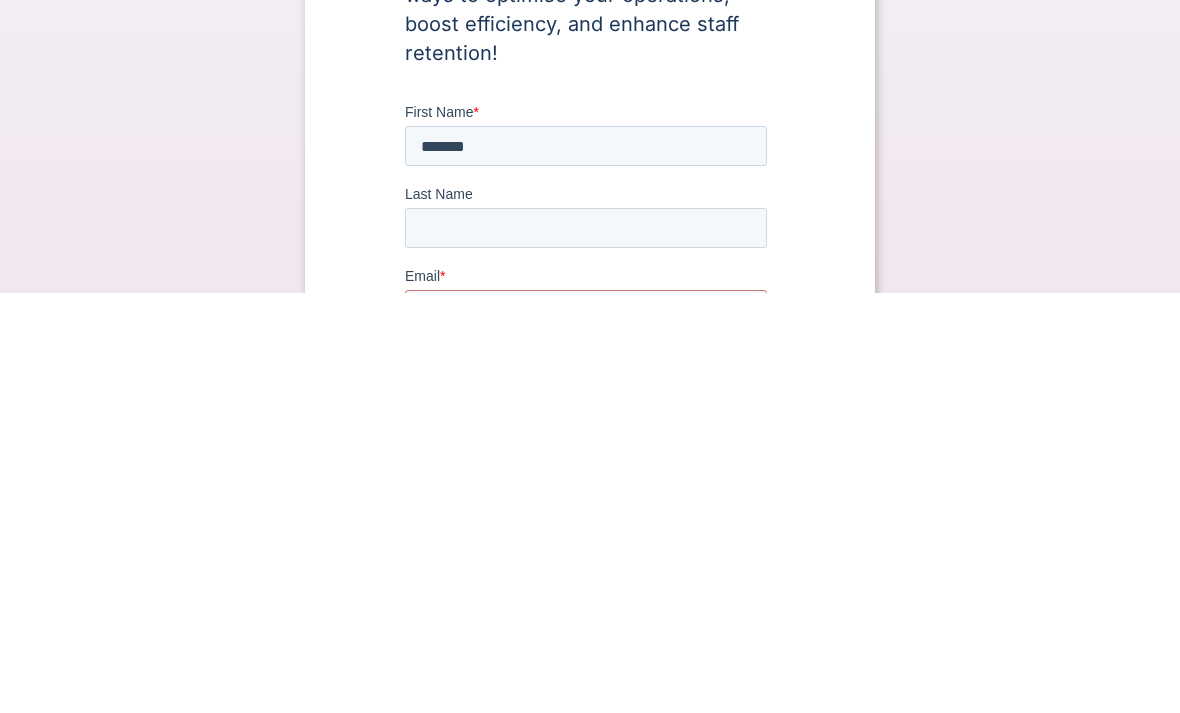 scroll, scrollTop: 18, scrollLeft: 0, axis: vertical 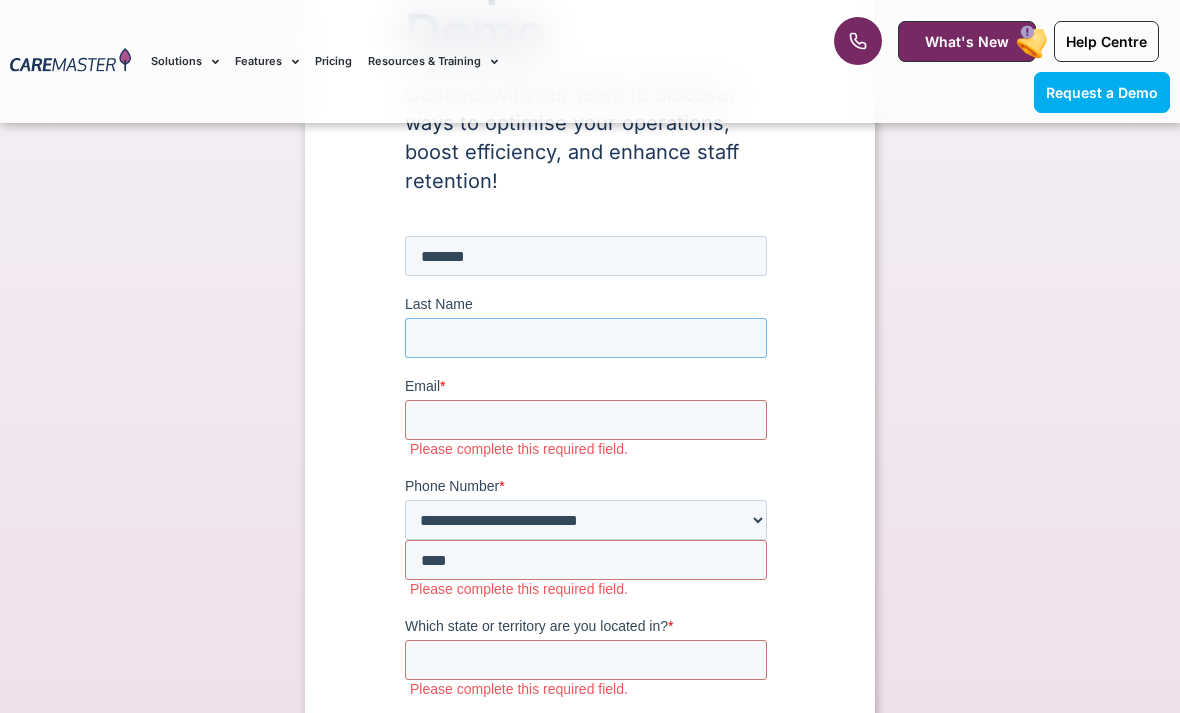 click on "Last Name" at bounding box center [586, 338] 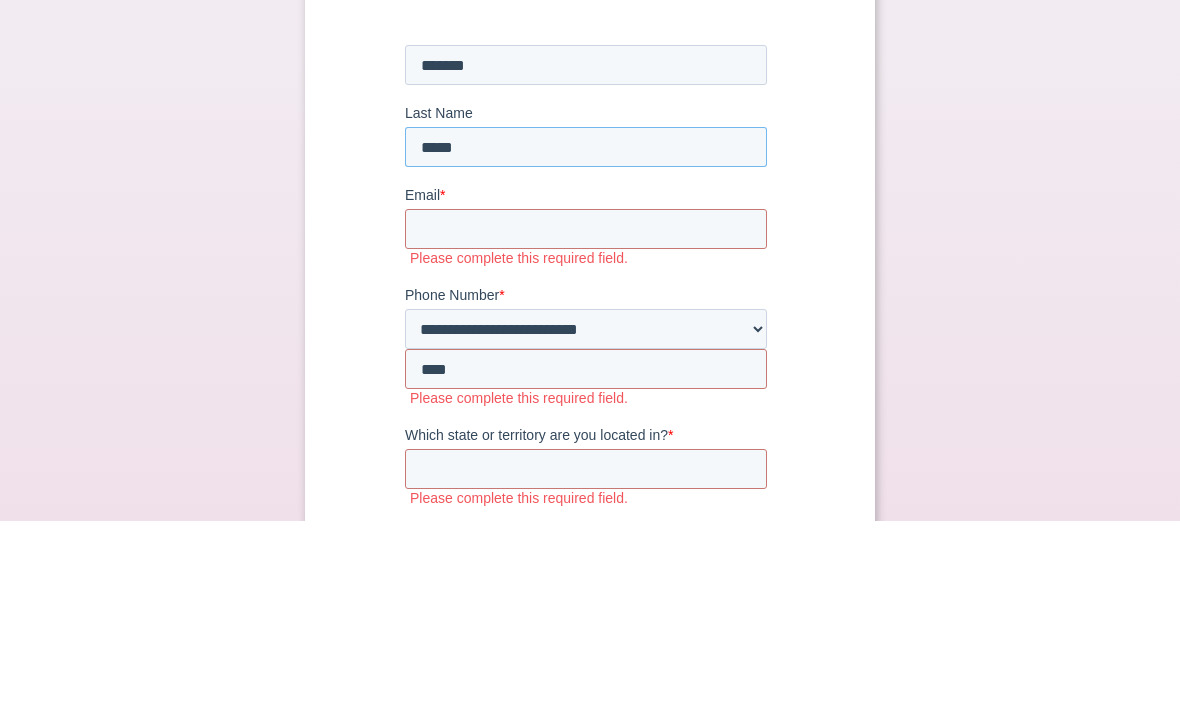 type on "*****" 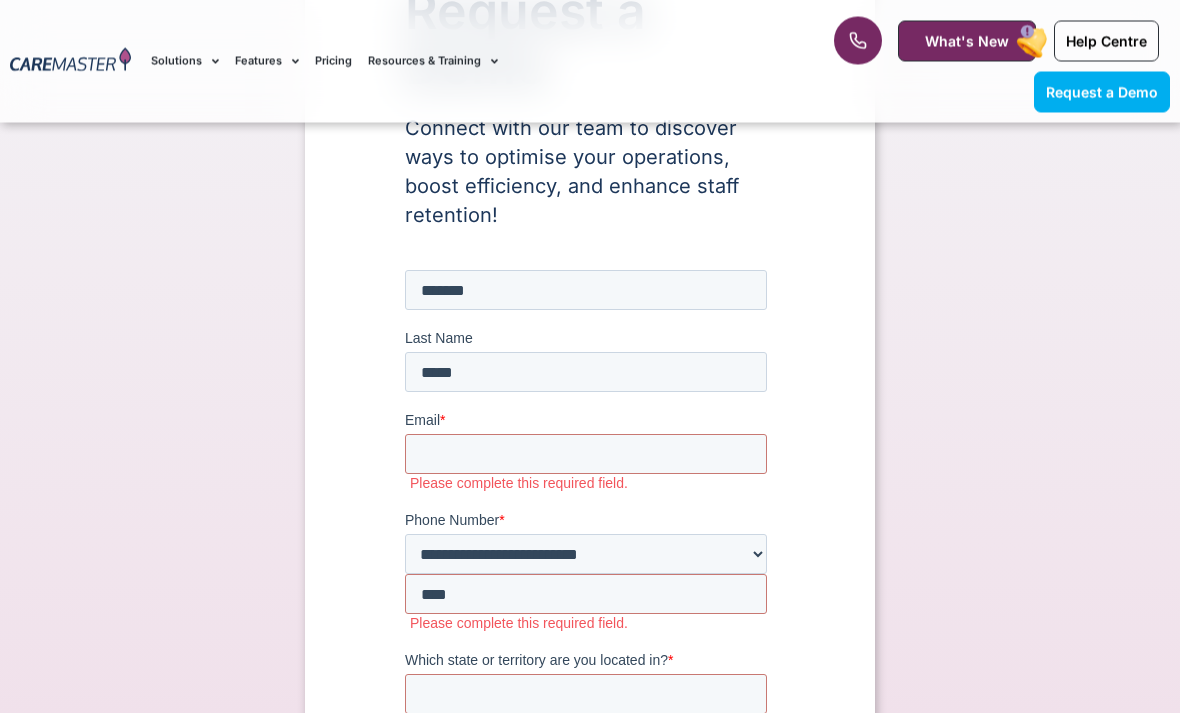 scroll, scrollTop: 276, scrollLeft: 0, axis: vertical 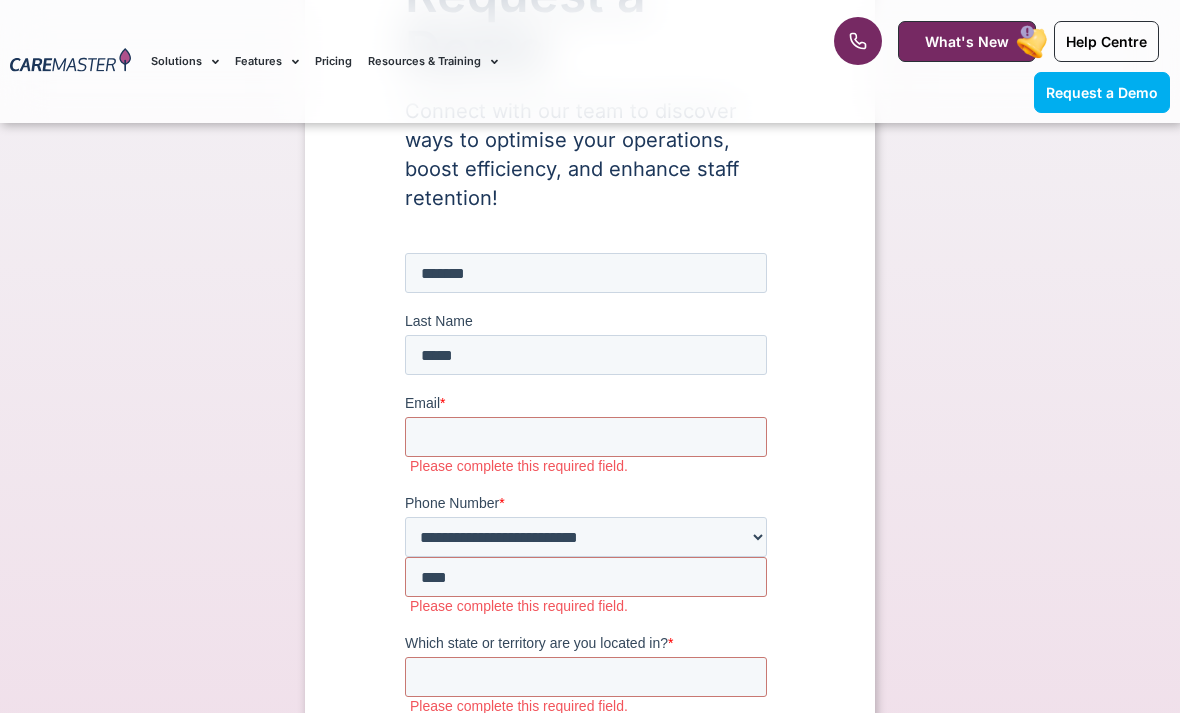 click on "Email *" at bounding box center (590, 403) 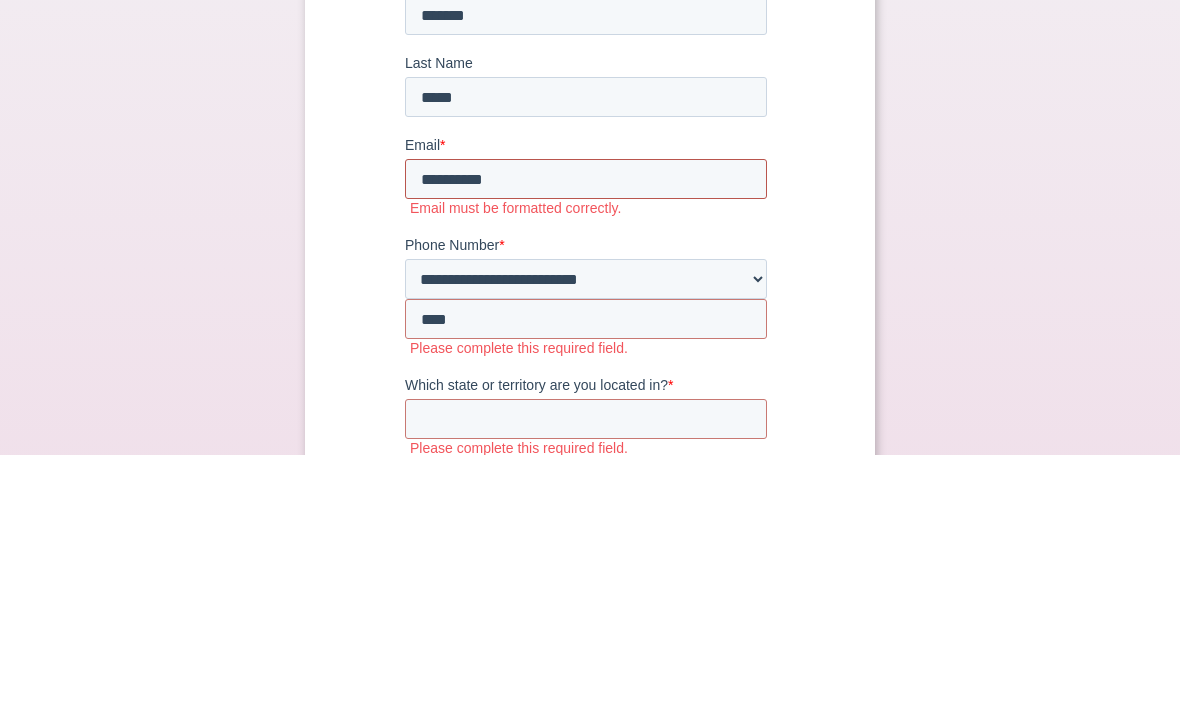 type on "**********" 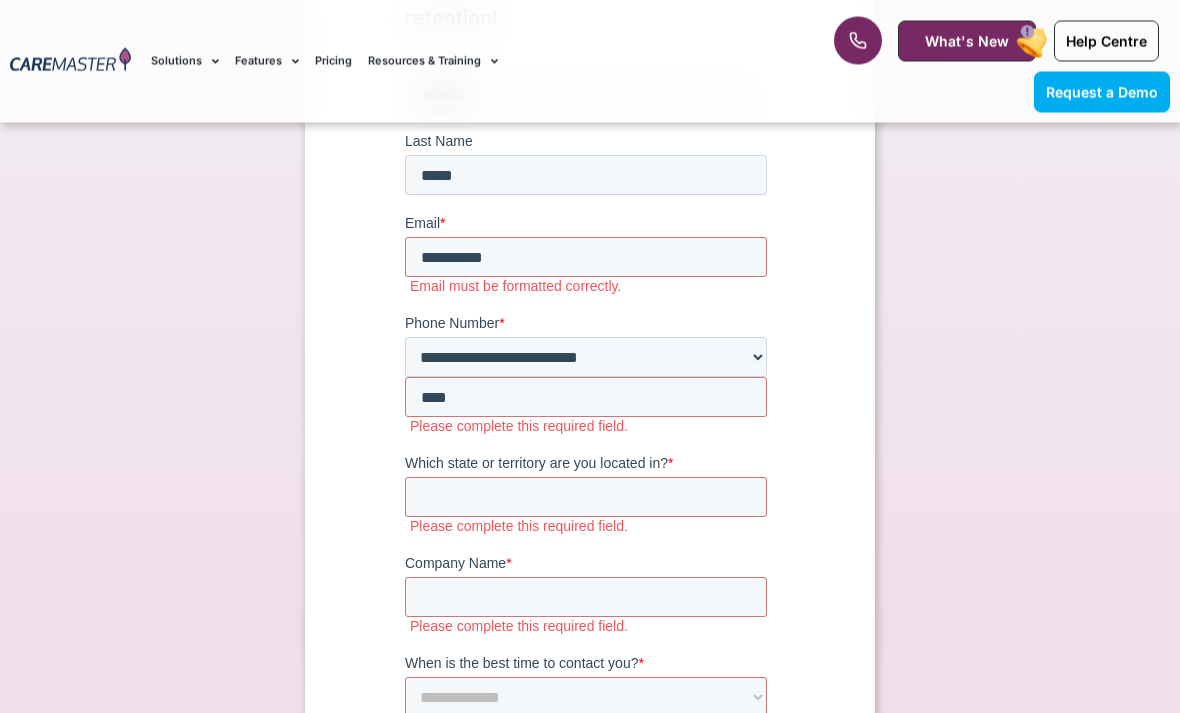 scroll, scrollTop: 456, scrollLeft: 0, axis: vertical 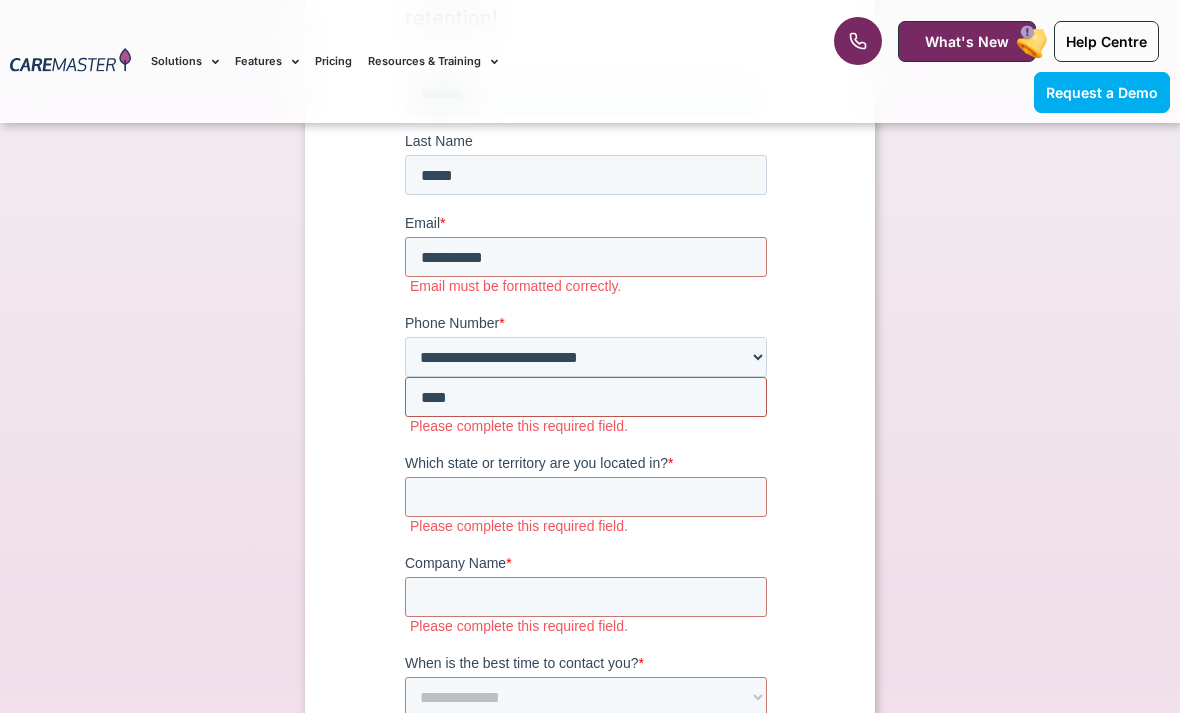 click on "***" at bounding box center (586, 397) 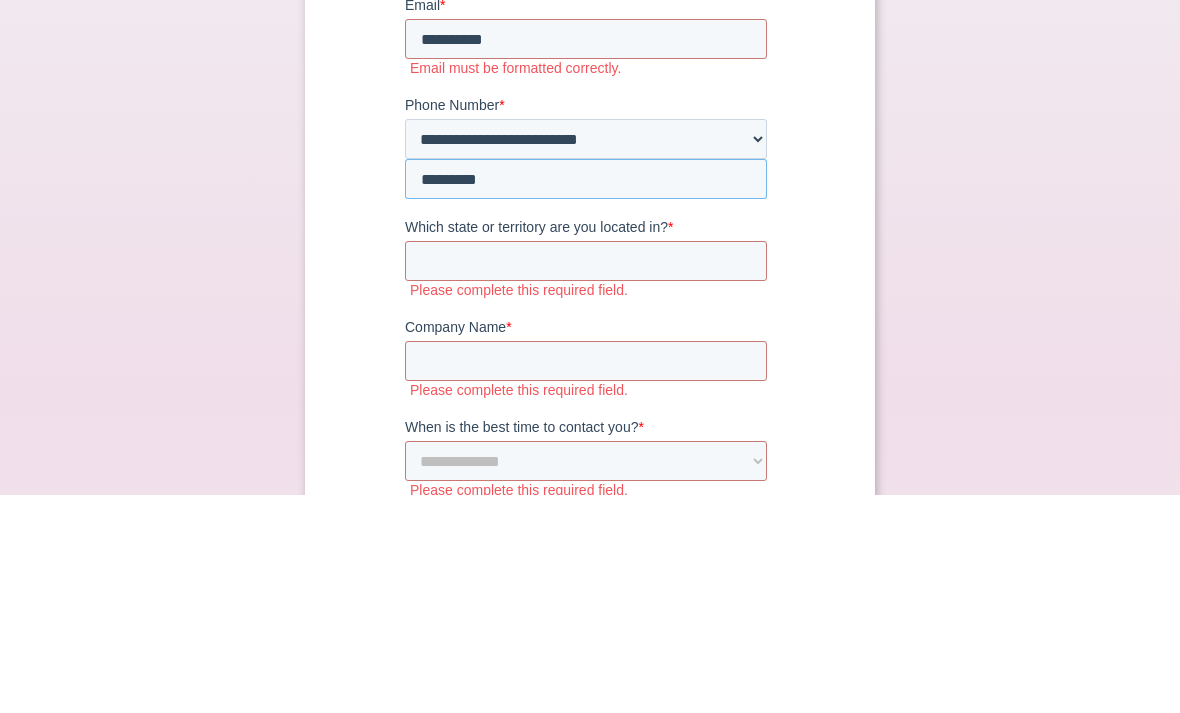 scroll, scrollTop: 0, scrollLeft: 0, axis: both 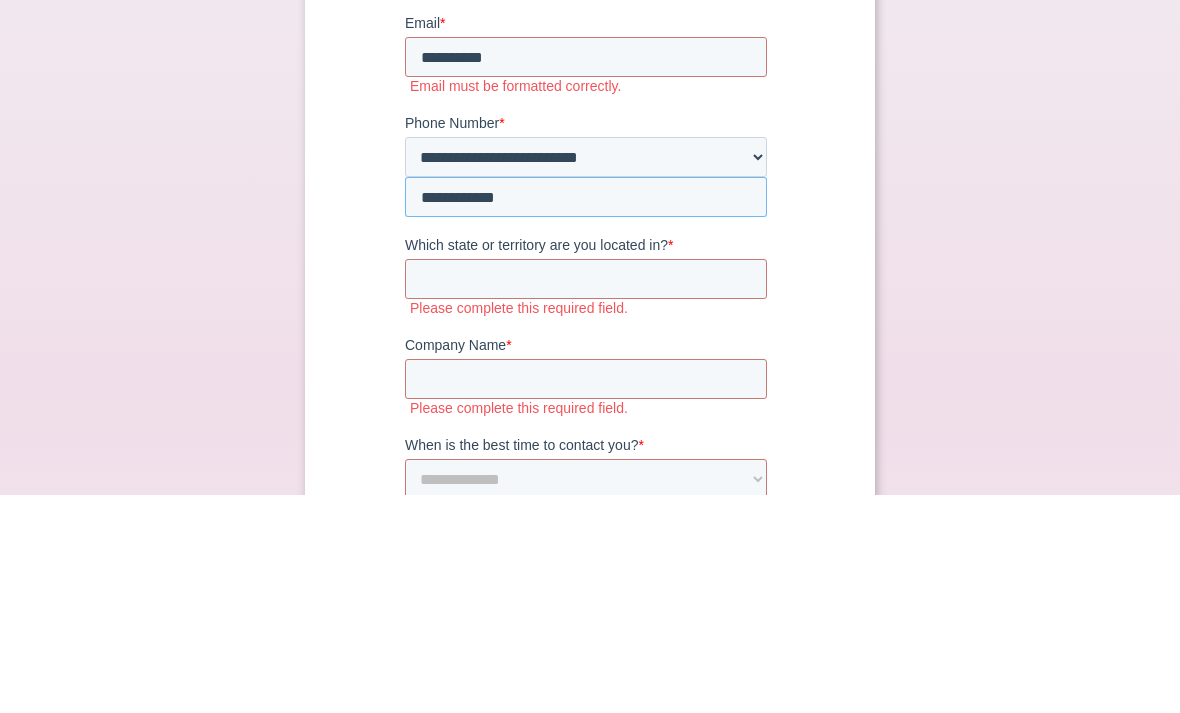 type on "**********" 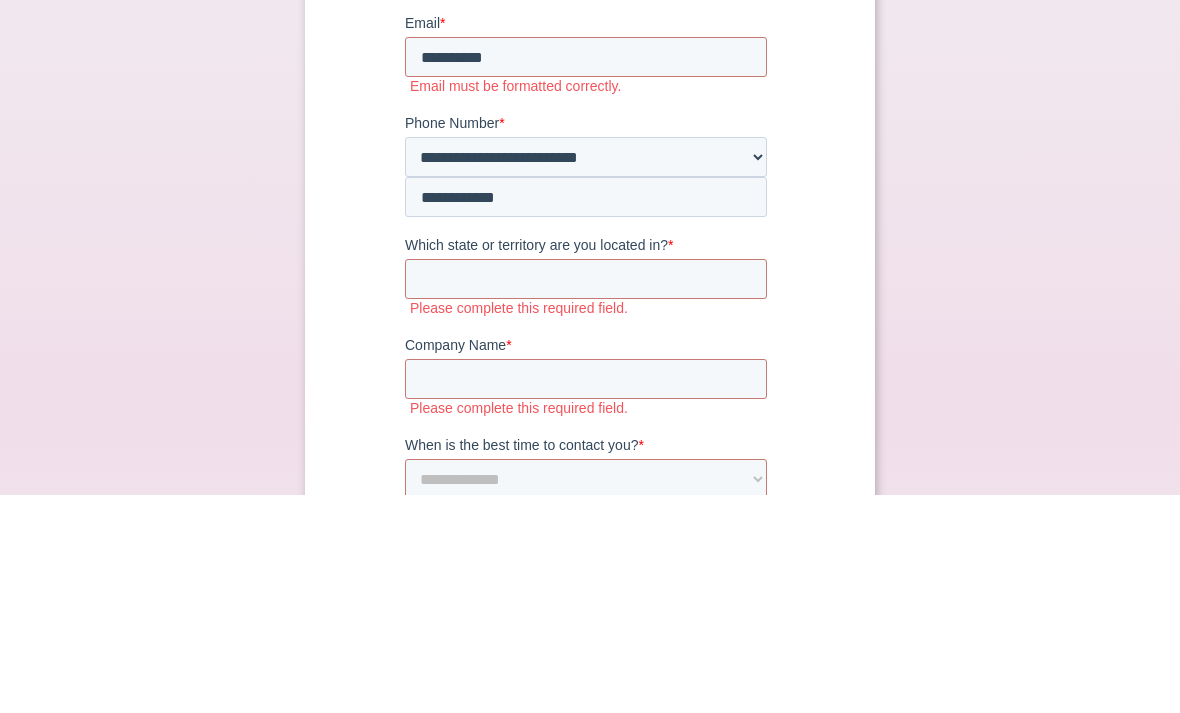 scroll, scrollTop: 674, scrollLeft: 0, axis: vertical 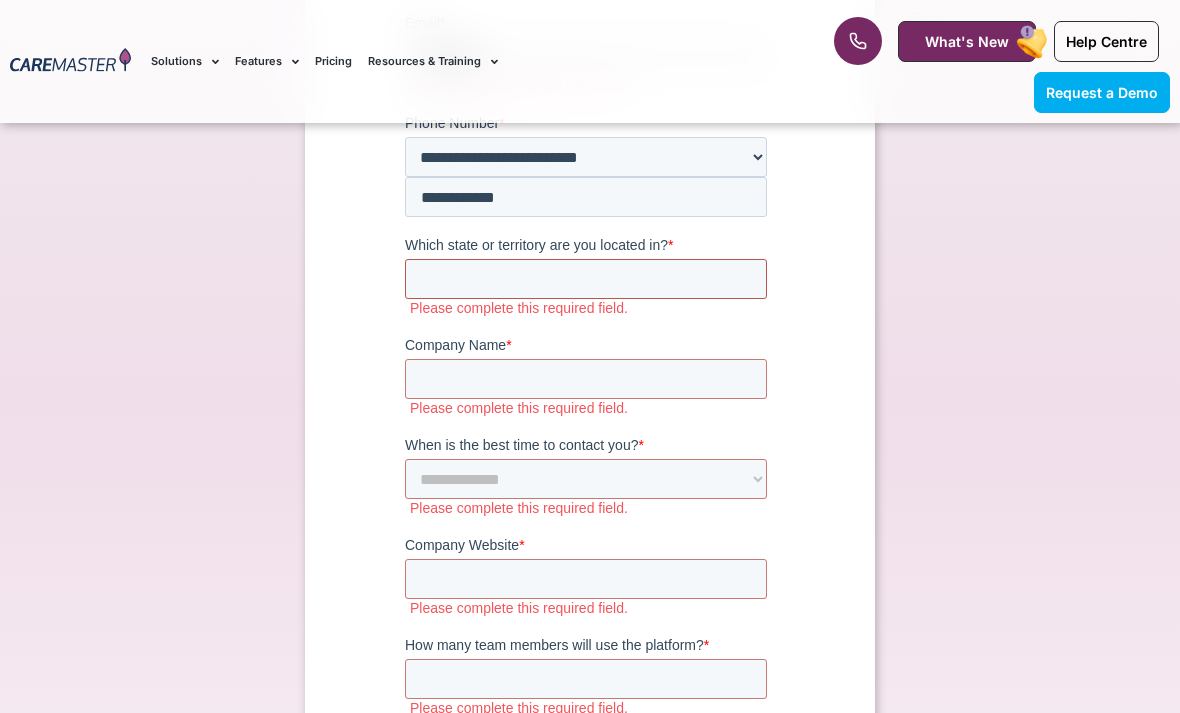 click on "Which state or territory are you located in? *" at bounding box center (586, 280) 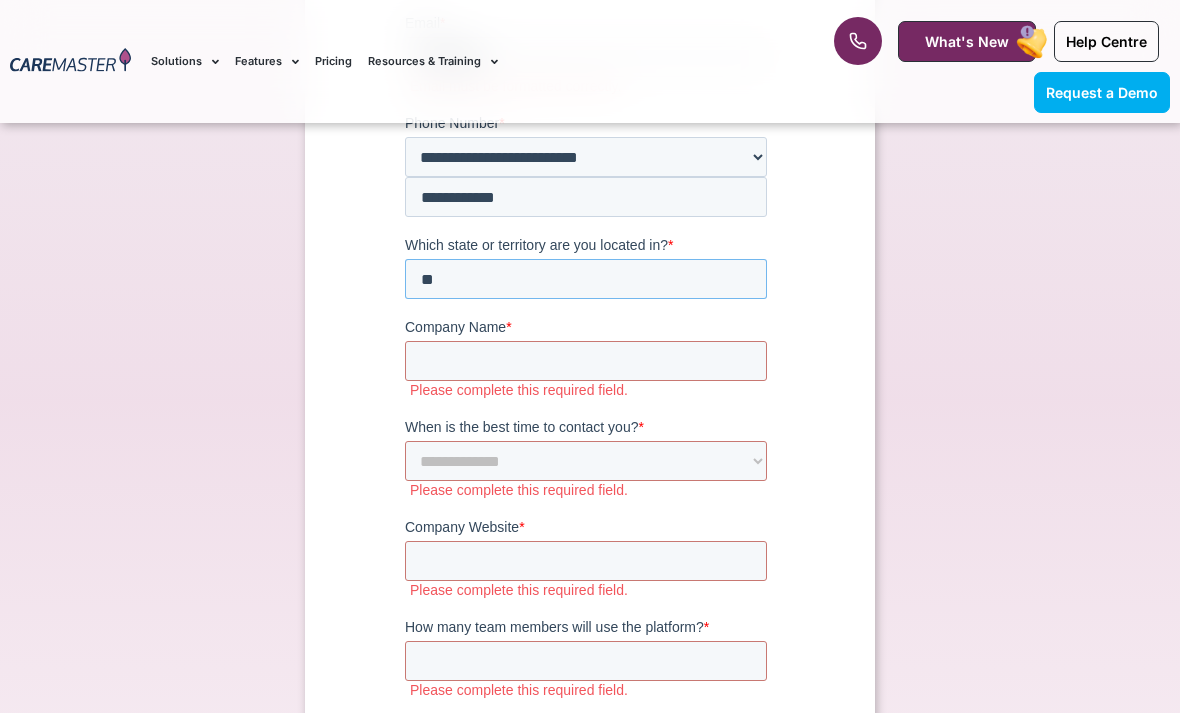 type on "*" 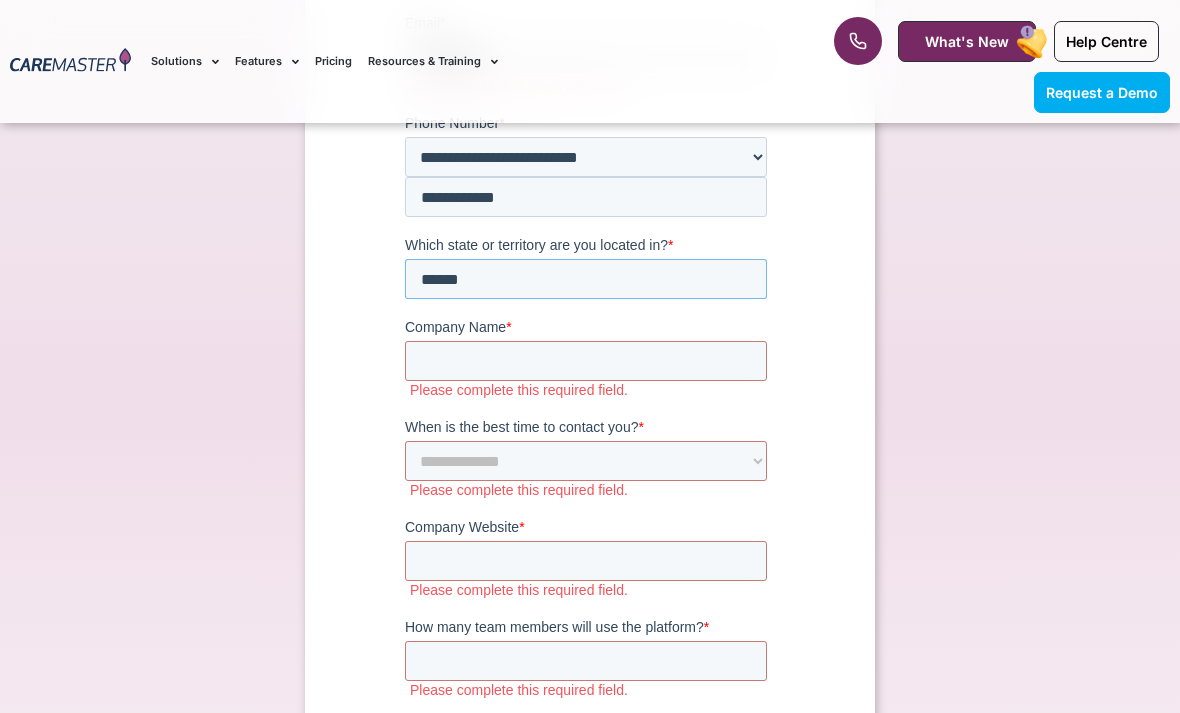 type on "*****" 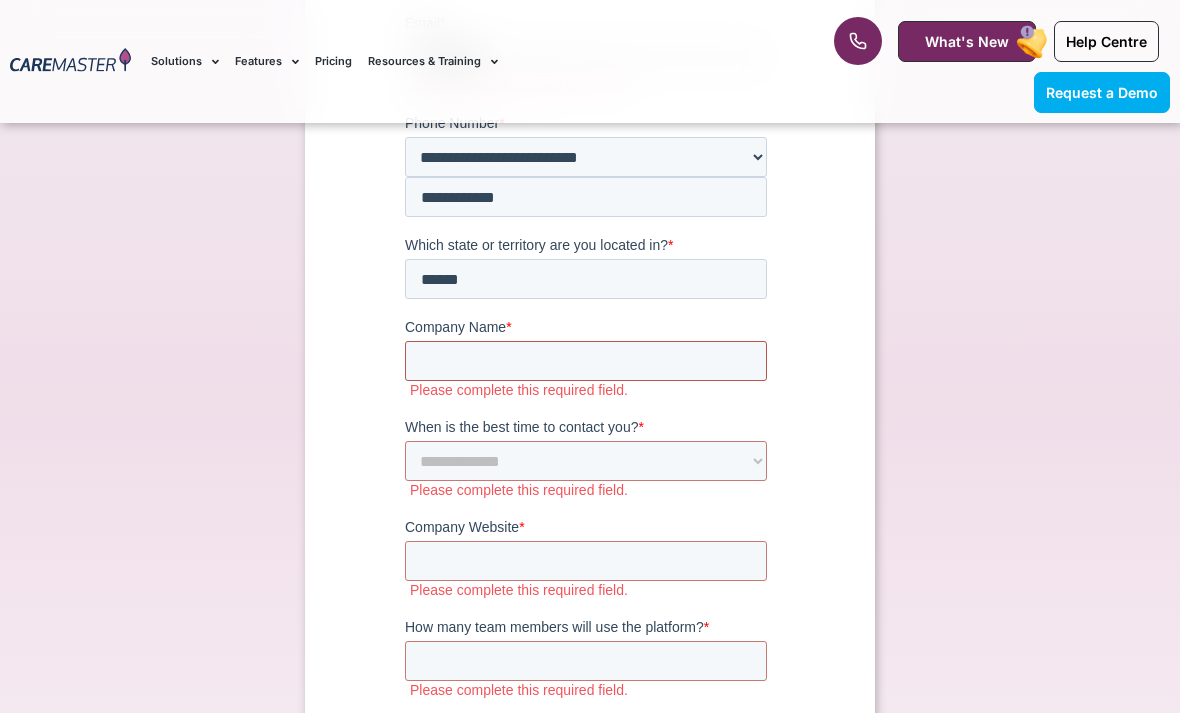 click on "Company Name *" at bounding box center (586, 362) 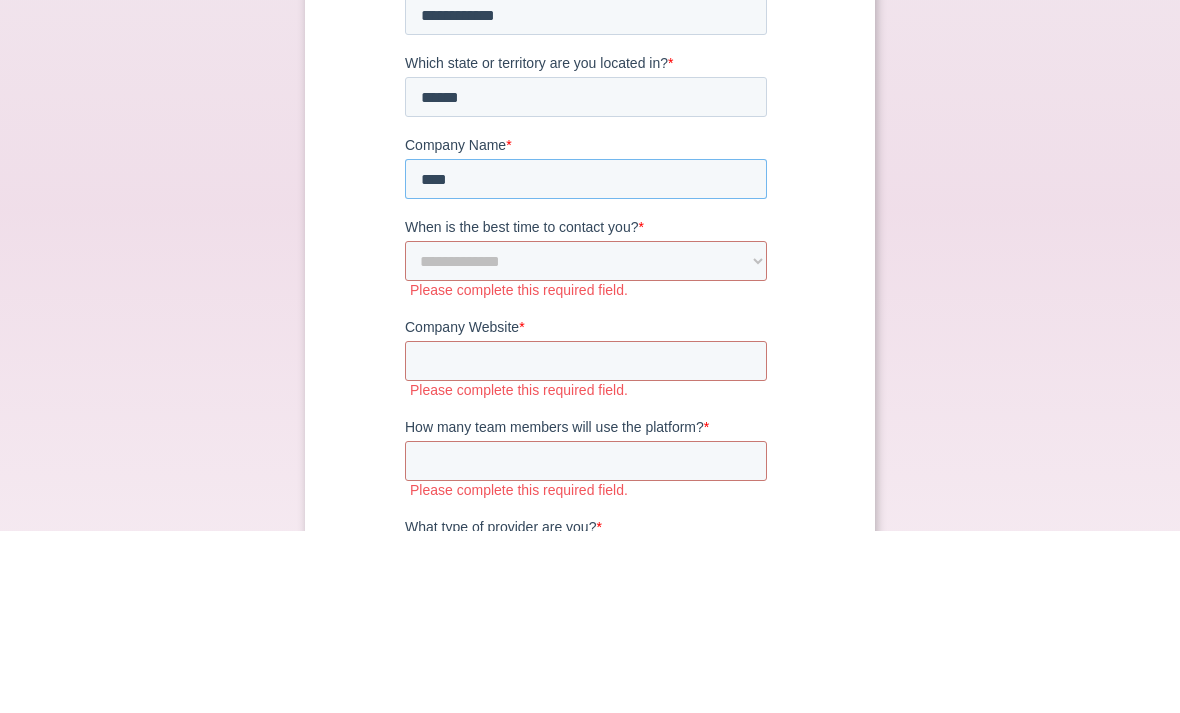 type on "****" 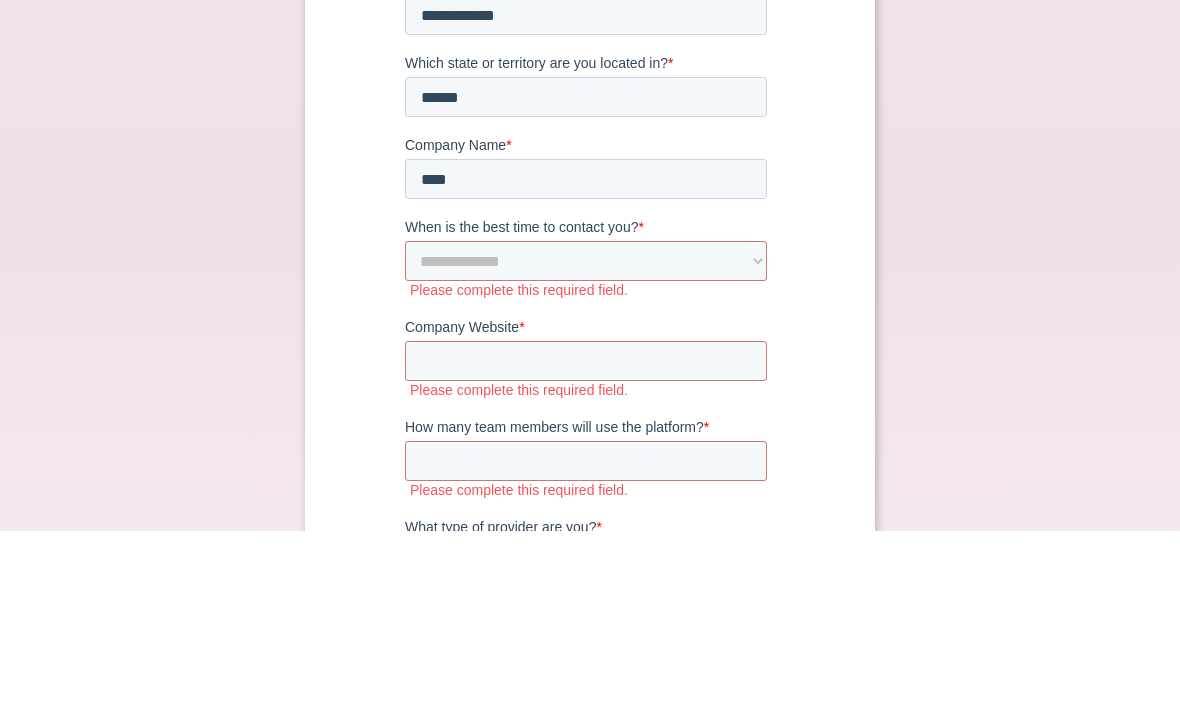 scroll, scrollTop: 856, scrollLeft: 0, axis: vertical 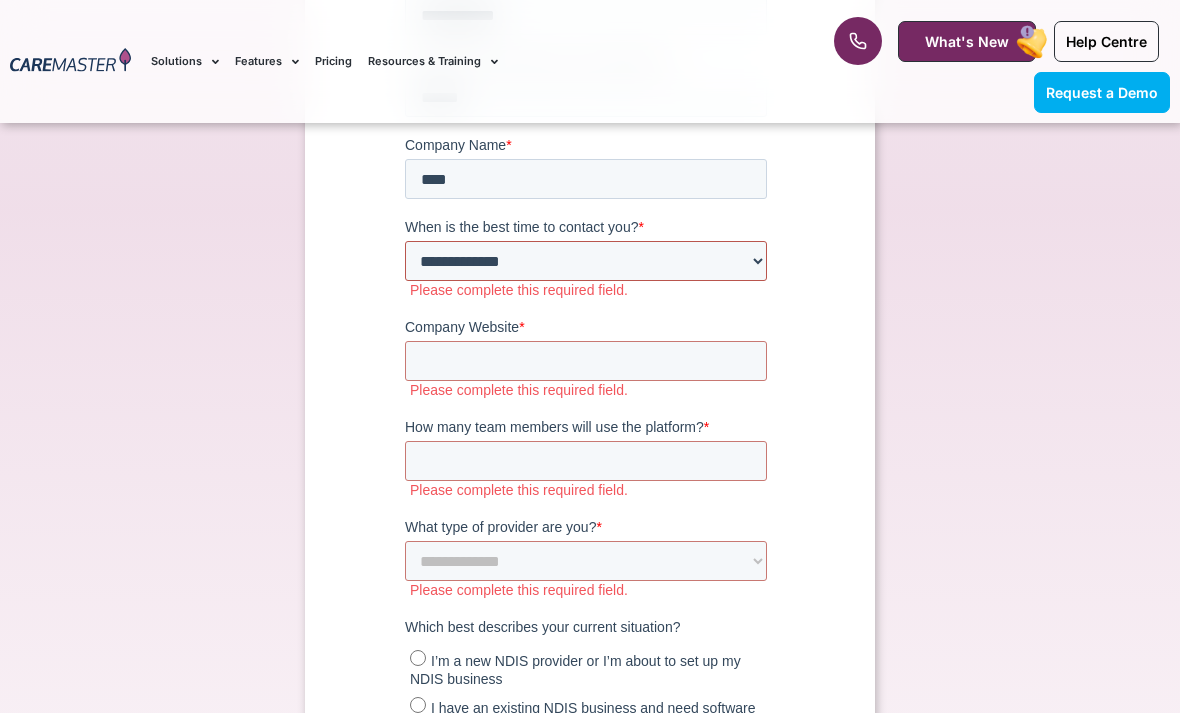 click on "**********" at bounding box center (586, 262) 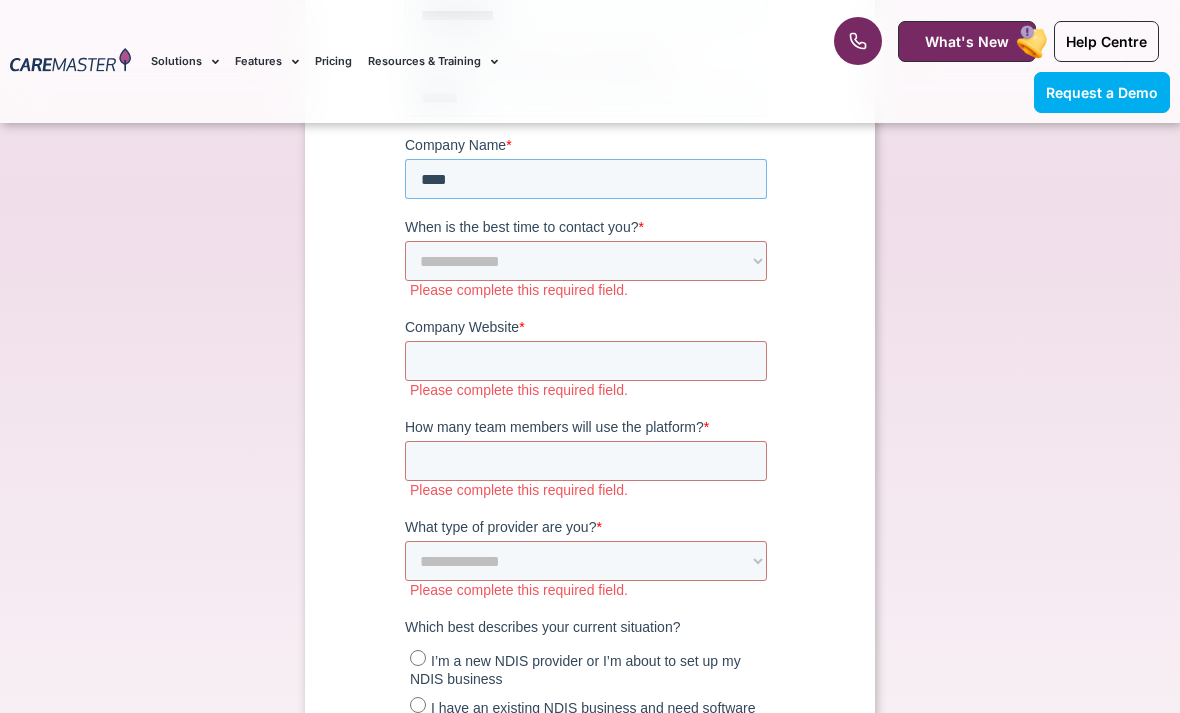 click on "****" at bounding box center (586, 180) 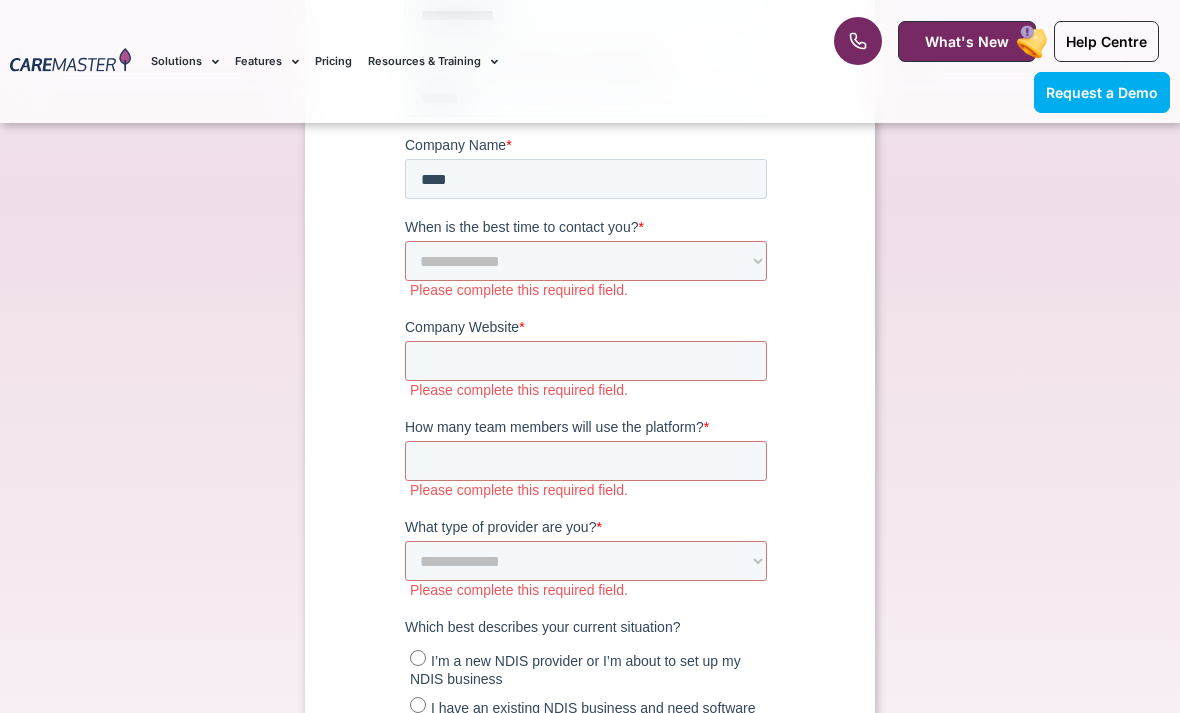 click on "Request a Demo
Connect with our team to discover ways to optimise your operations, boost efficiency, and enhance staff retention!" at bounding box center (590, 249) 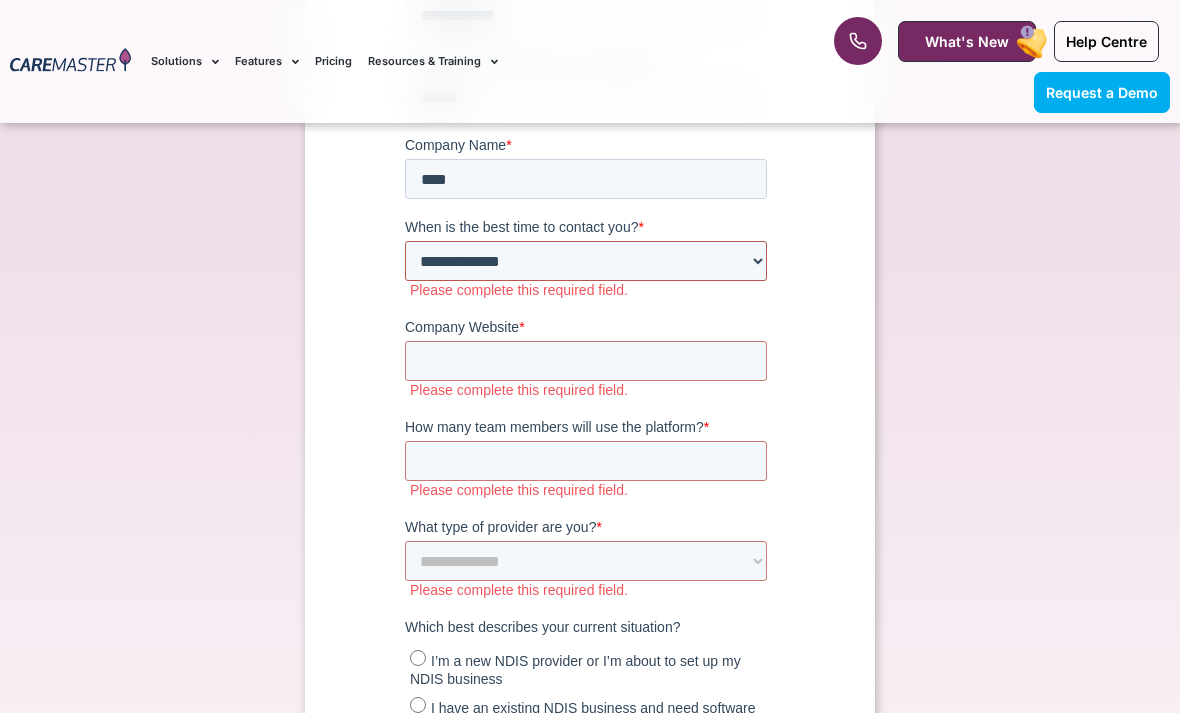 click on "**********" at bounding box center [586, 262] 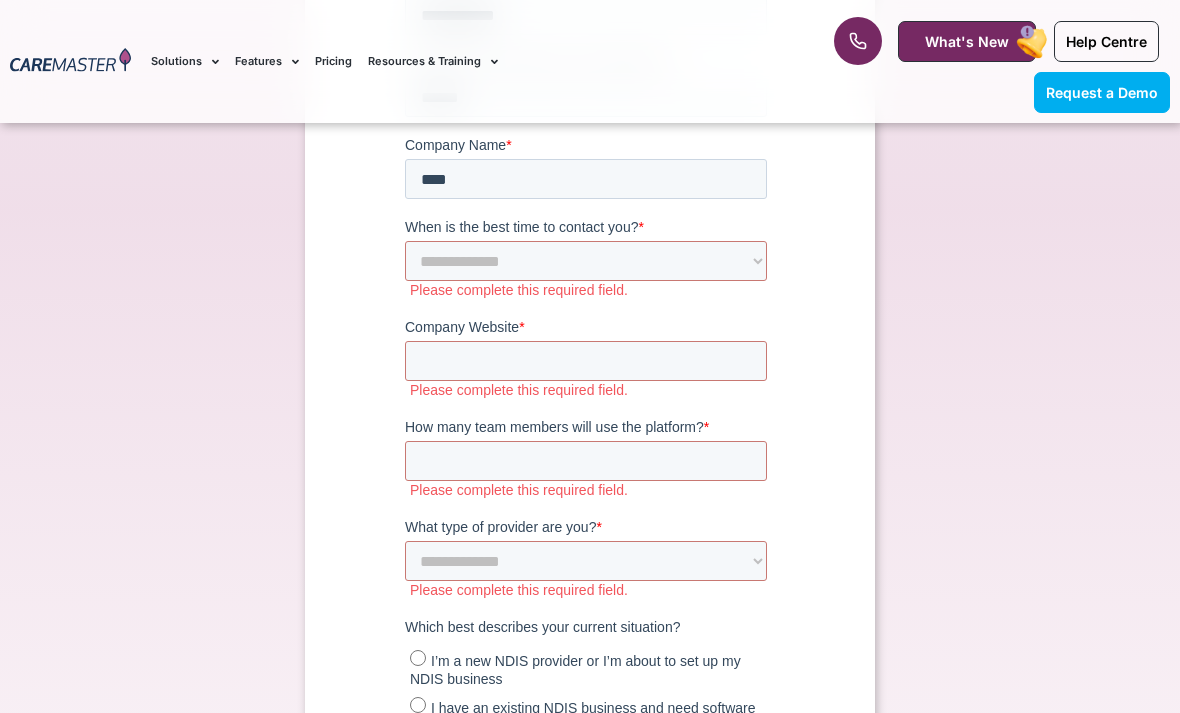click on "Please complete this required field." at bounding box center [592, 291] 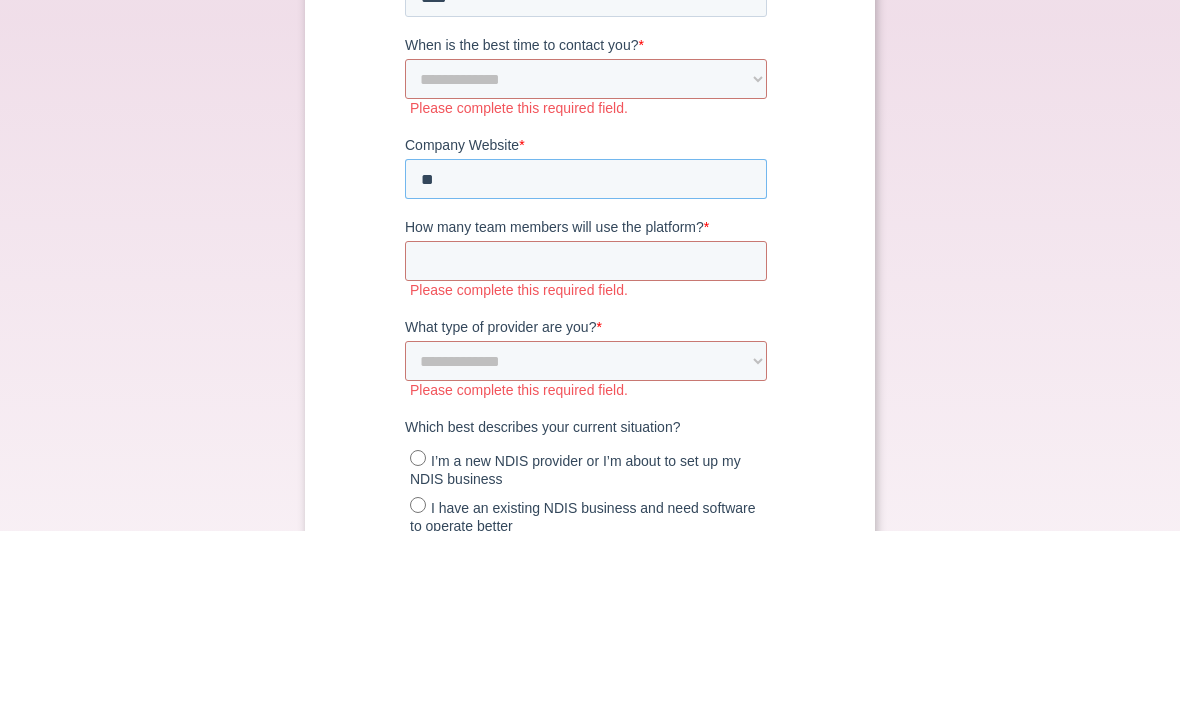 type on "*" 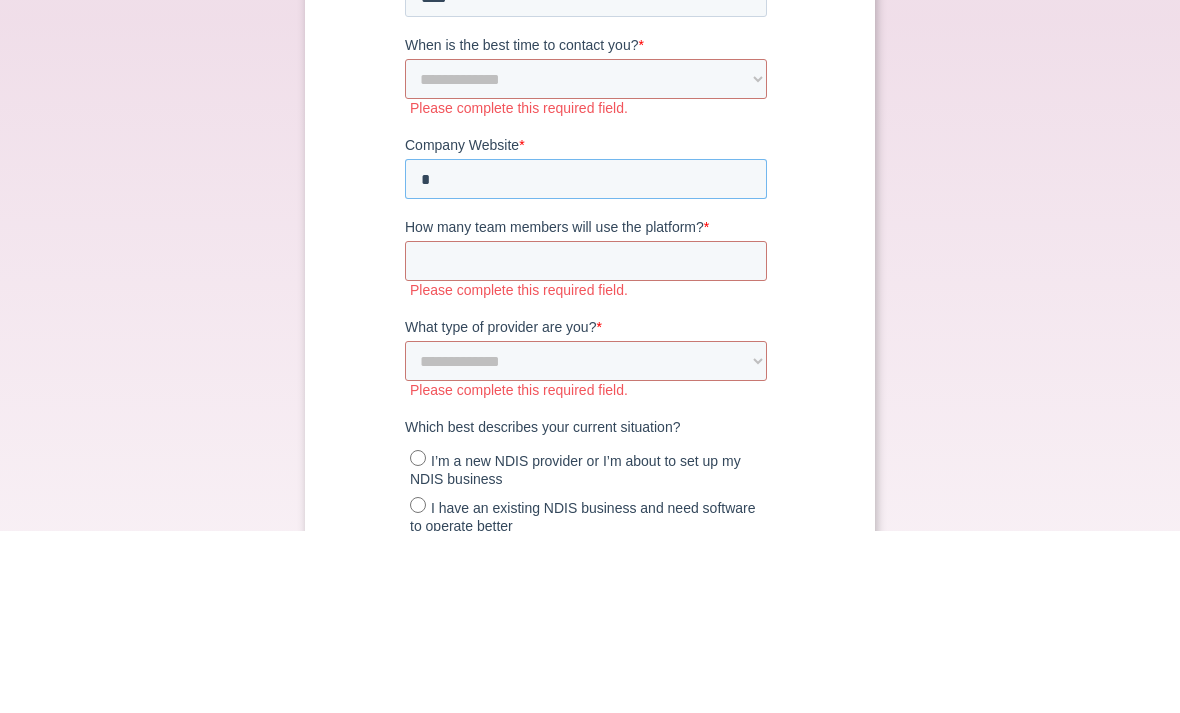 type 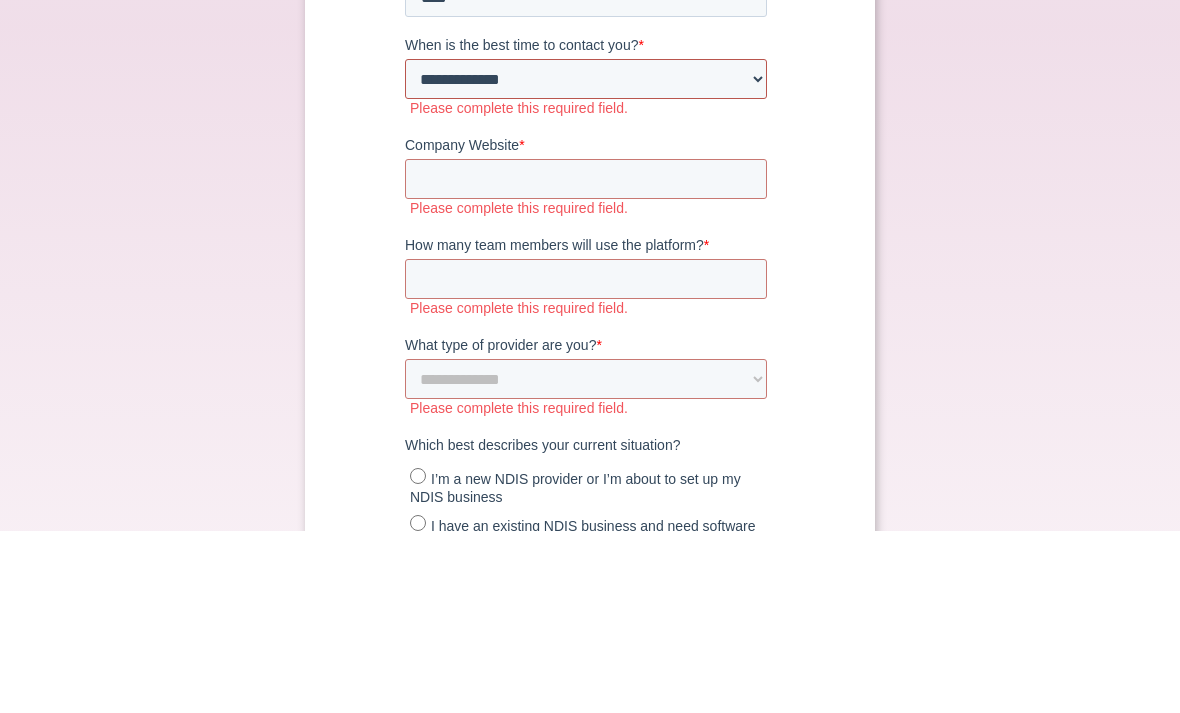 click on "**********" at bounding box center [586, 80] 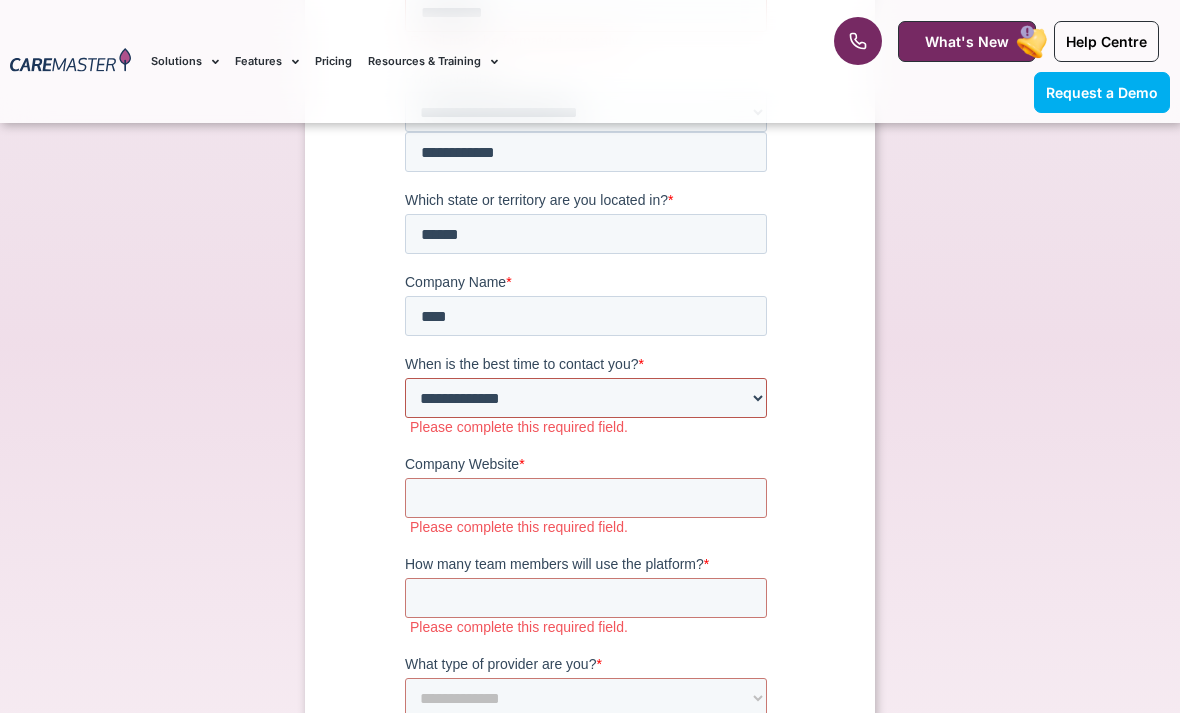scroll, scrollTop: 718, scrollLeft: 0, axis: vertical 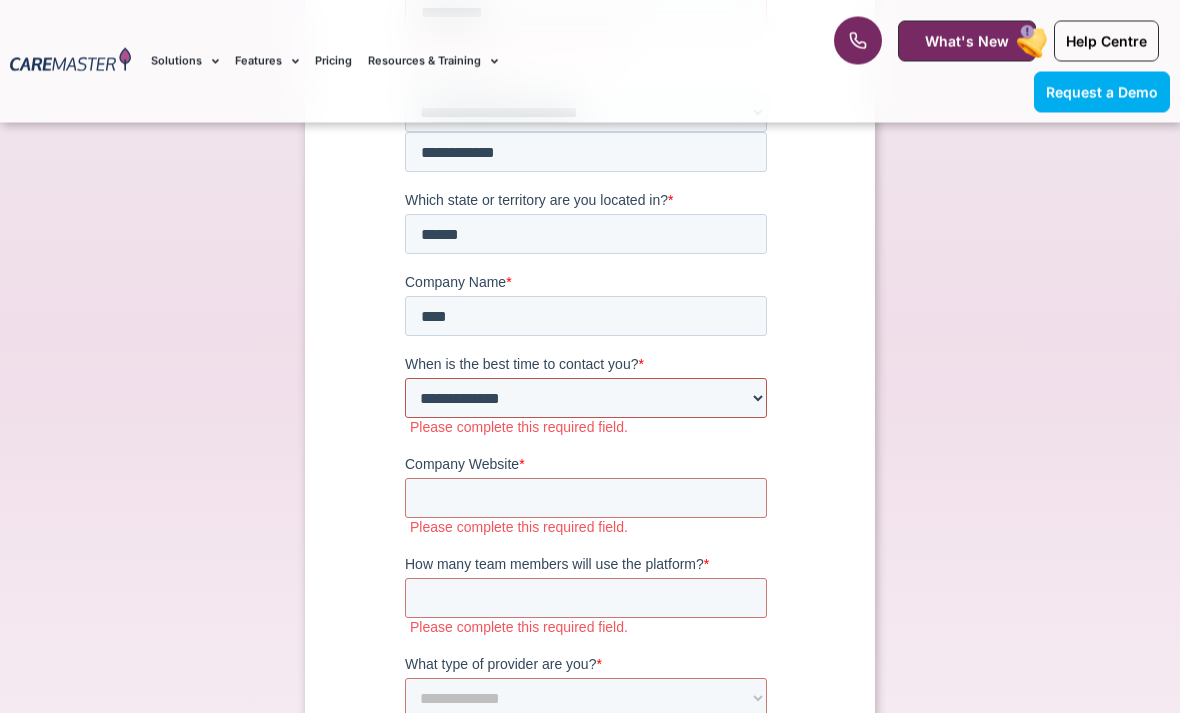 click on "**********" at bounding box center [586, 399] 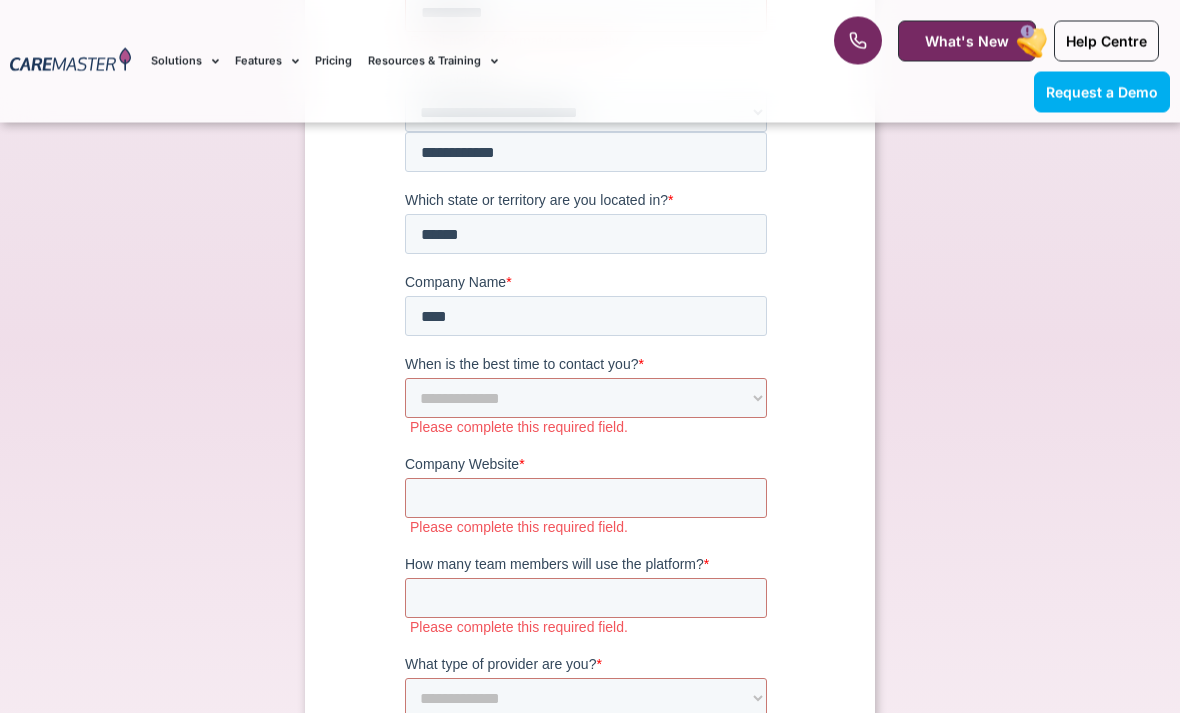 click on "Please complete this required field." at bounding box center (592, 428) 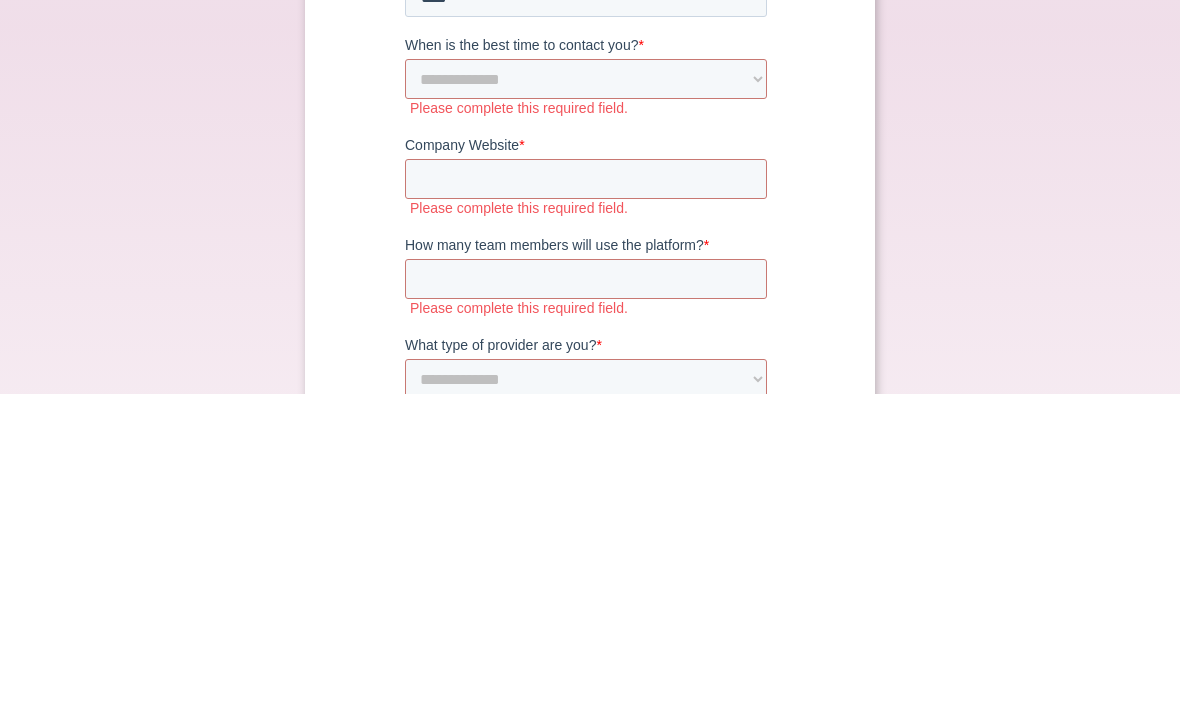 click on "Request a Demo
Connect with our team to discover ways to optimise your operations, boost efficiency, and enhance staff retention!" at bounding box center (590, 387) 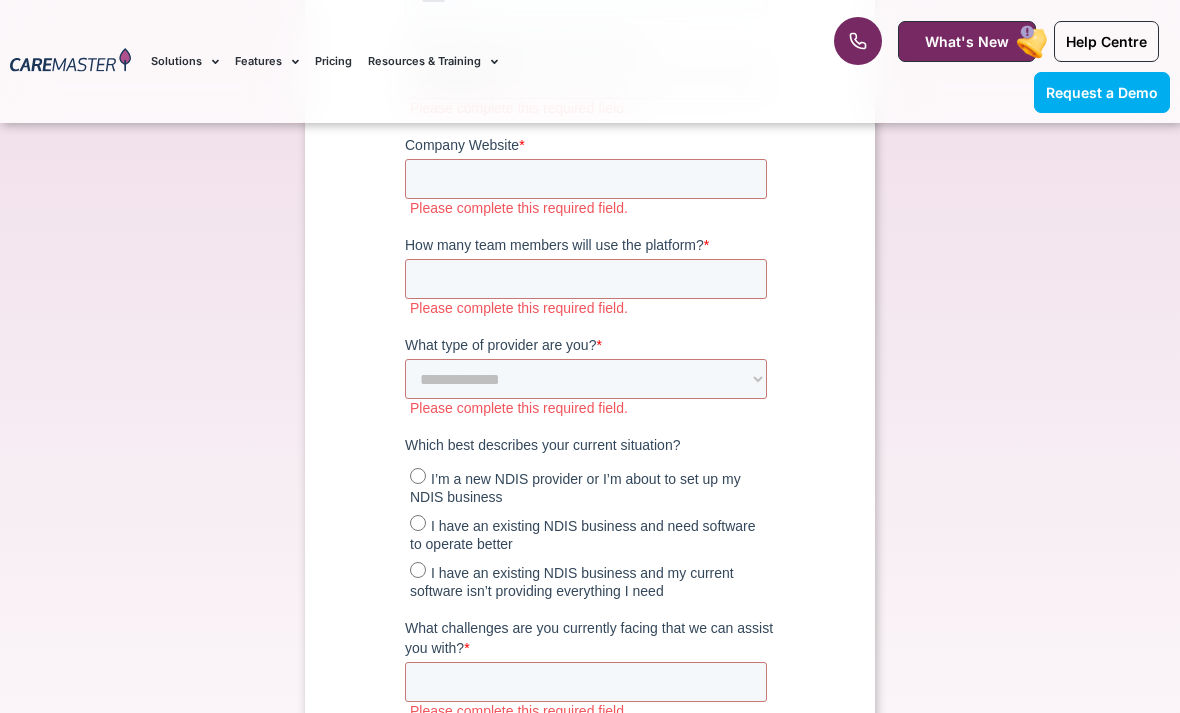 click on "Request a Demo
Connect with our team to discover ways to optimise your operations, boost efficiency, and enhance staff retention!" at bounding box center [590, 67] 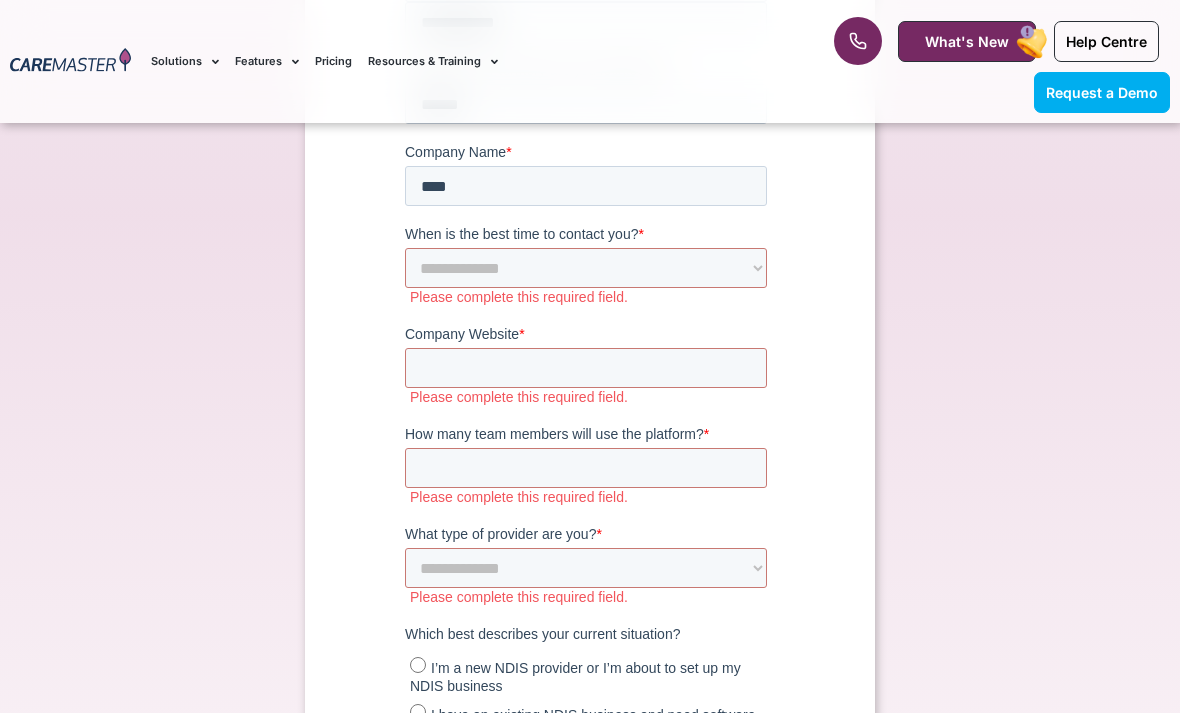 scroll, scrollTop: 854, scrollLeft: 0, axis: vertical 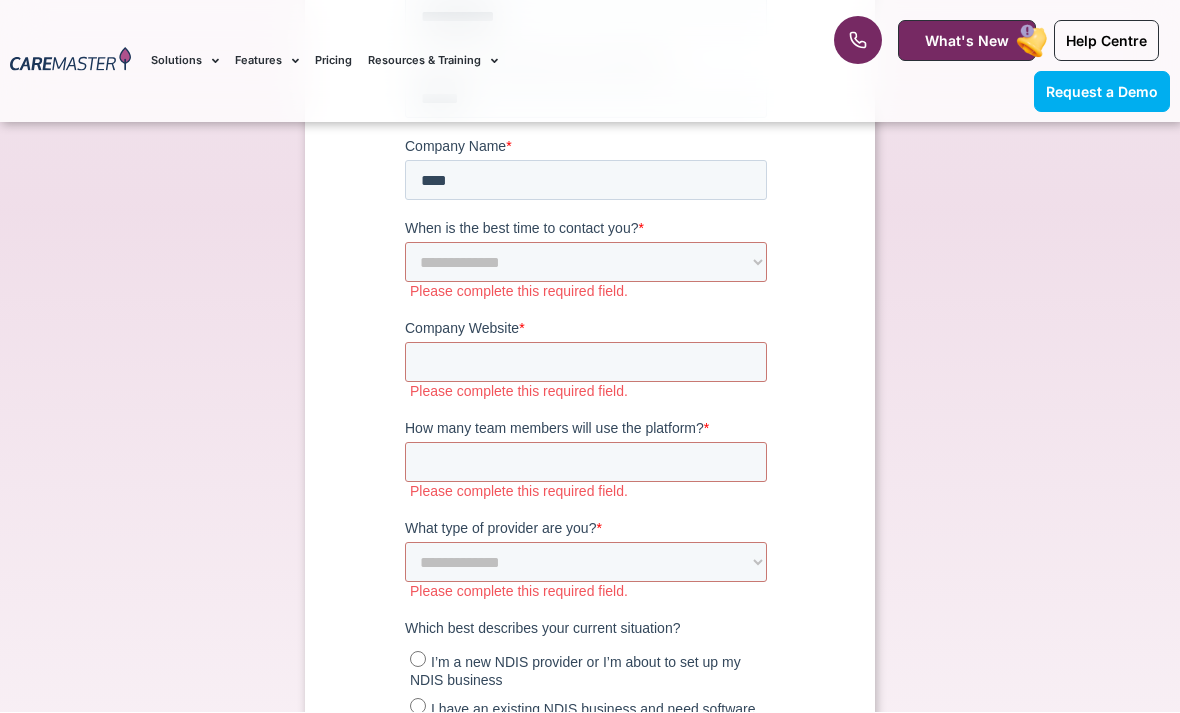 click on "Company Website" at bounding box center (462, 329) 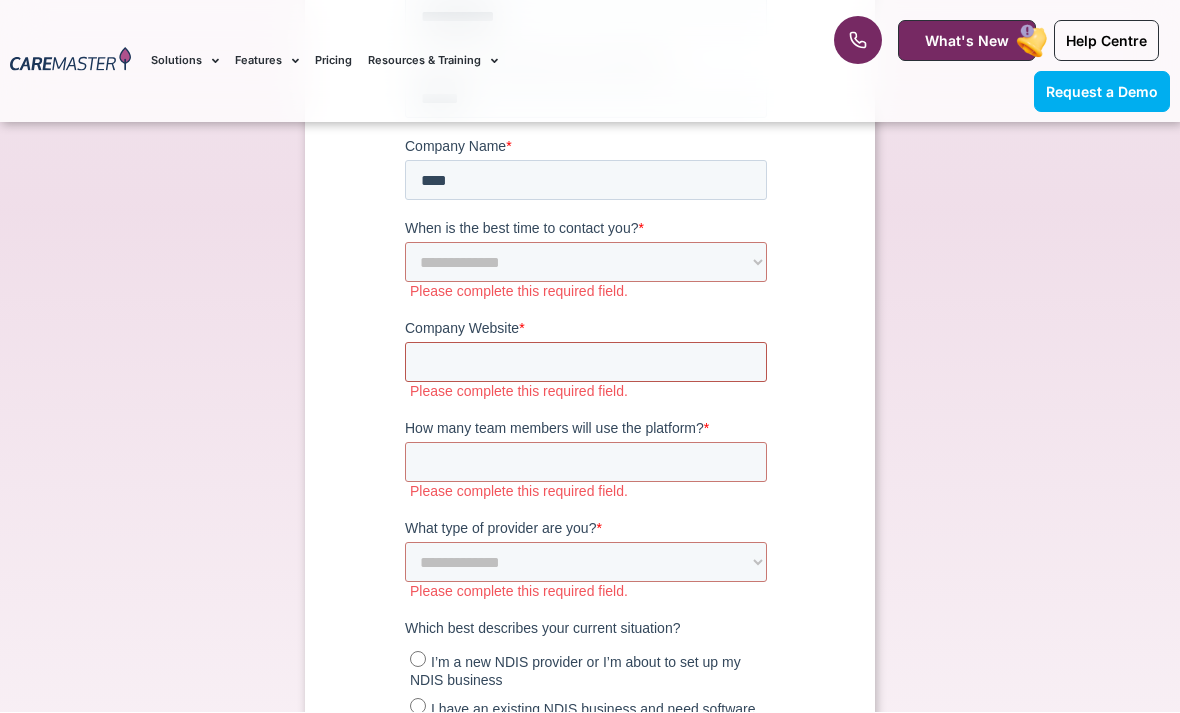 scroll, scrollTop: 855, scrollLeft: 0, axis: vertical 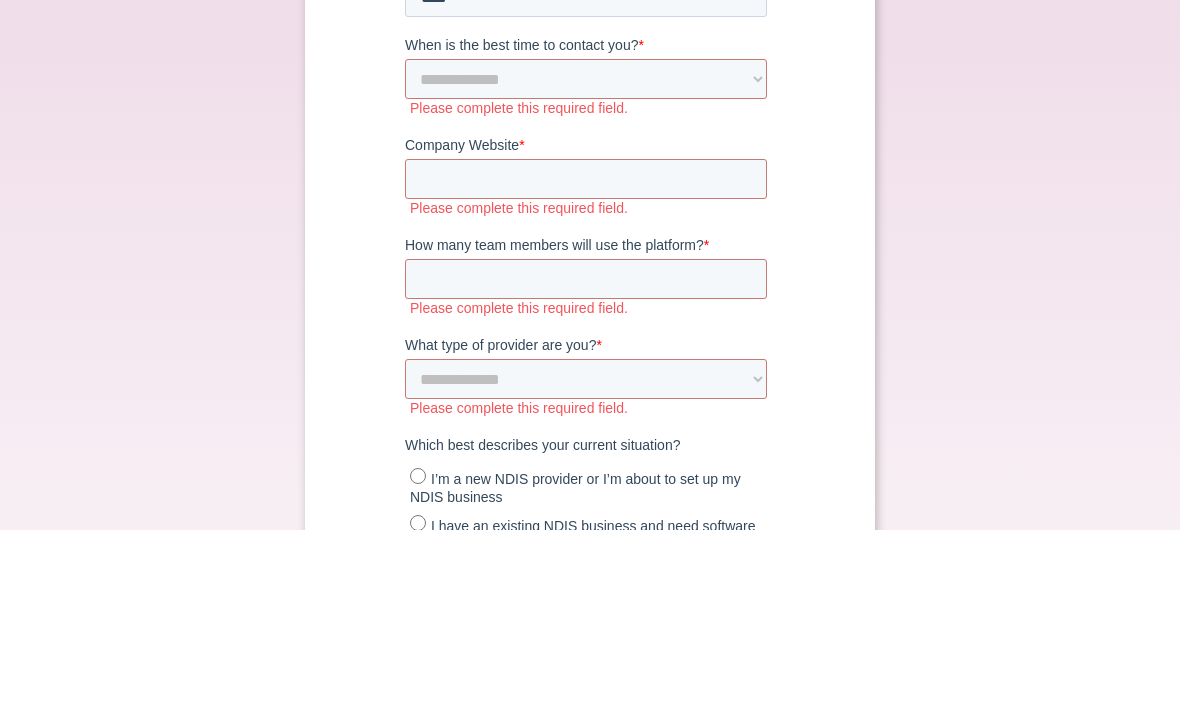 click on "Request a Demo
Connect with our team to discover ways to optimise your operations, boost efficiency, and enhance staff retention!" at bounding box center [590, 250] 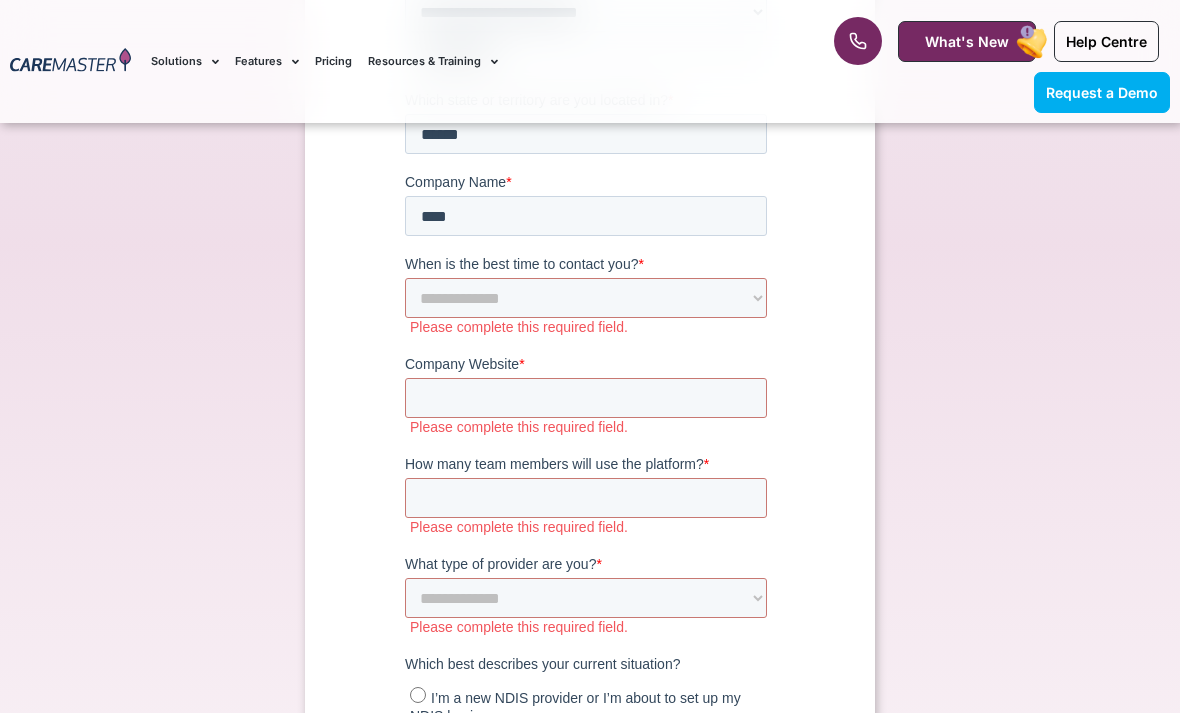 scroll, scrollTop: 816, scrollLeft: 0, axis: vertical 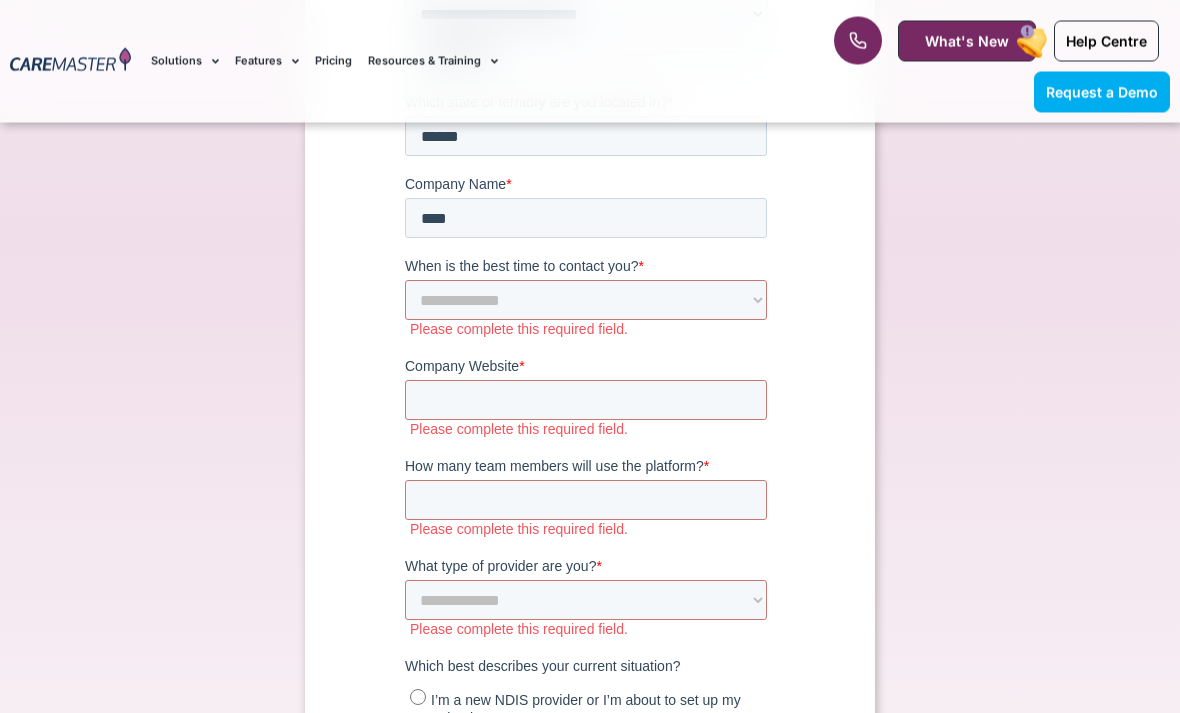 click on "When is the best time to contact you?" at bounding box center [521, 267] 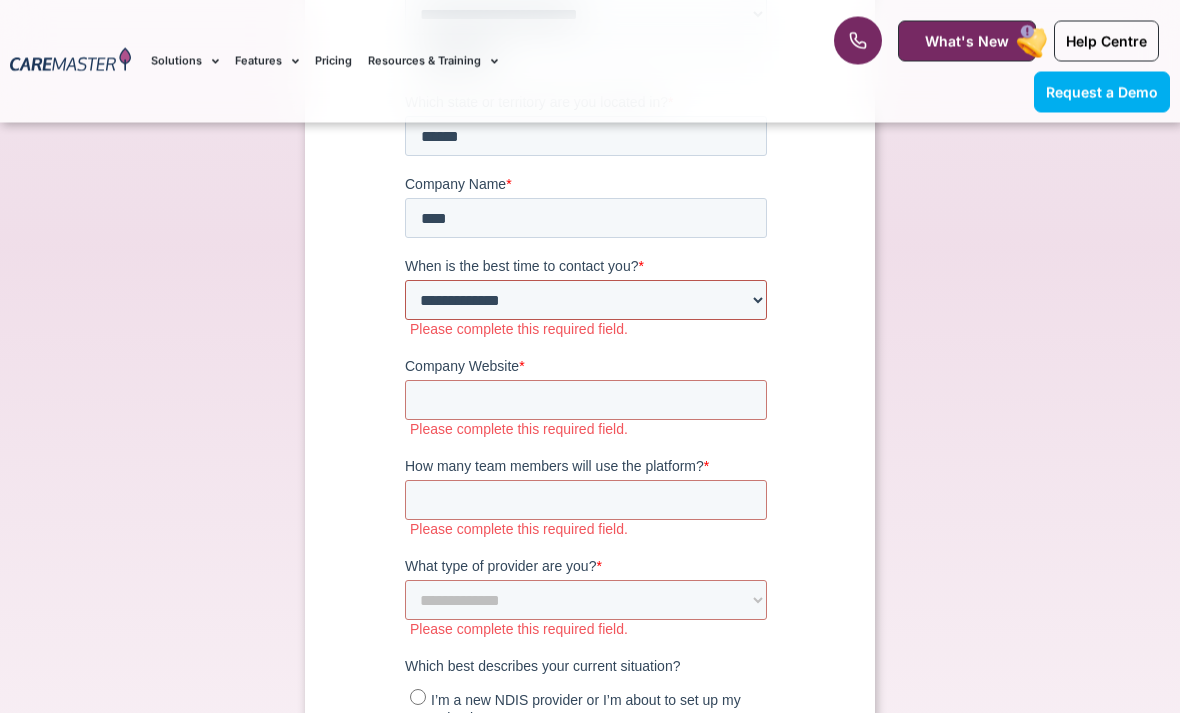 select on "*********" 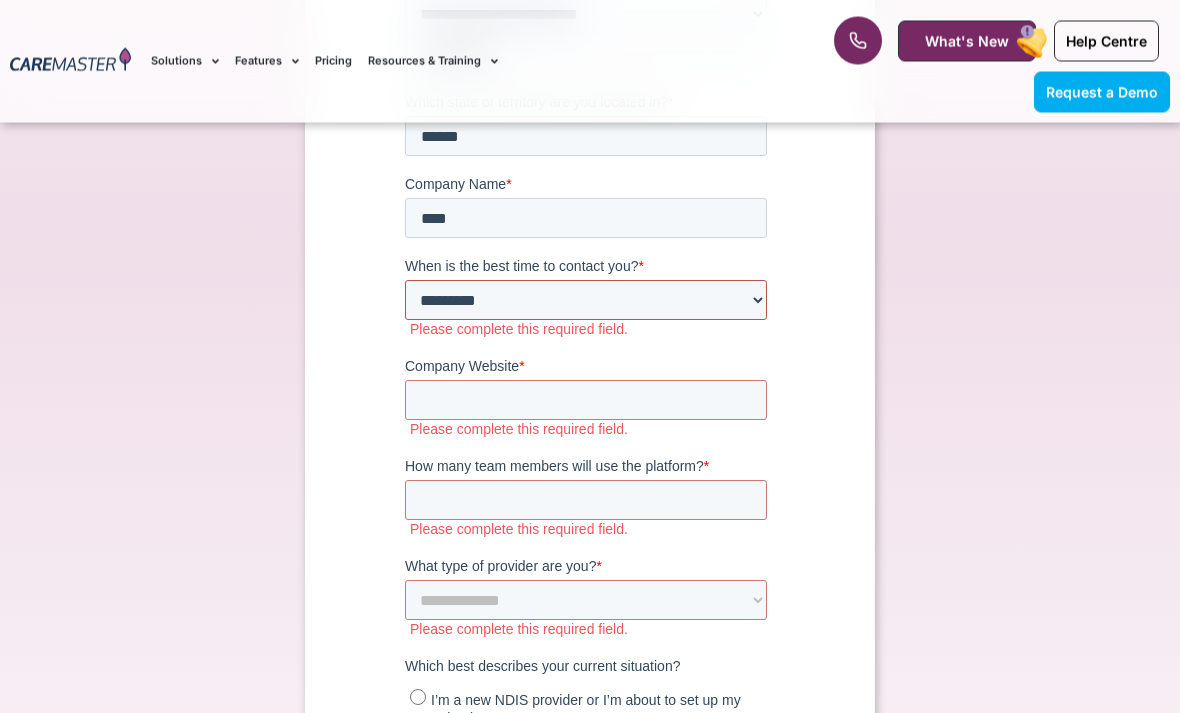 scroll, scrollTop: 817, scrollLeft: 0, axis: vertical 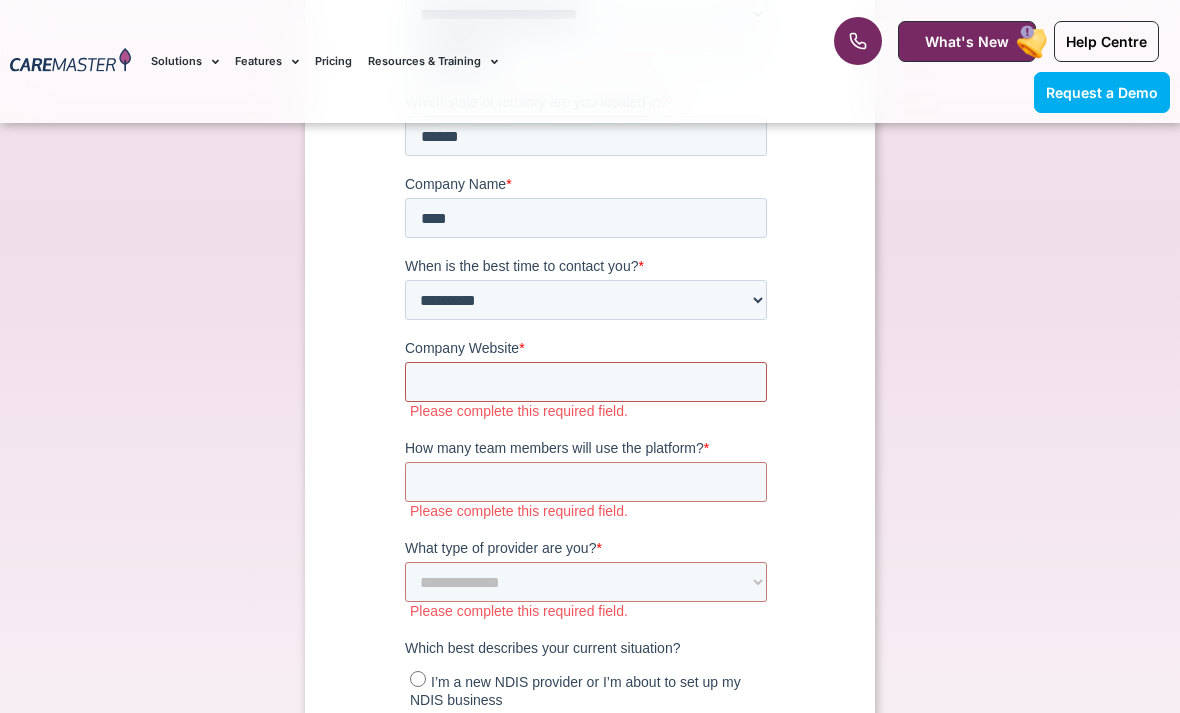 click on "Company Website *" at bounding box center [586, 383] 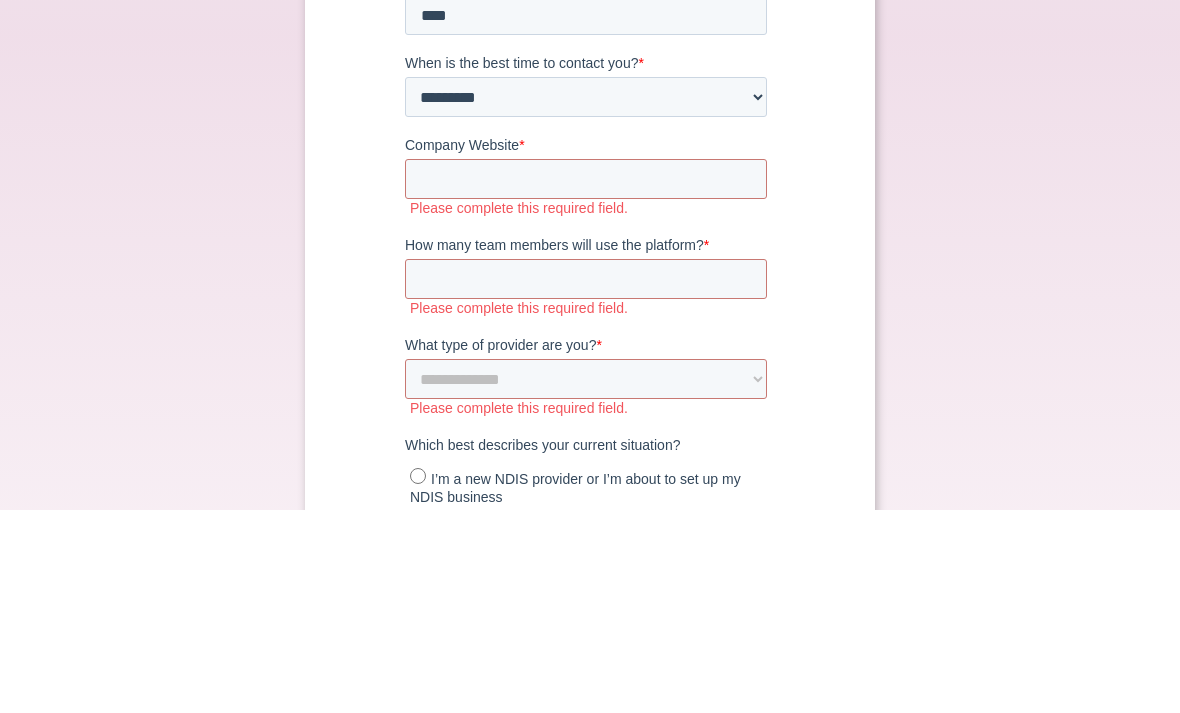 click on "Request a Demo
Connect with our team to discover ways to optimise your operations, boost efficiency, and enhance staff retention!" at bounding box center [590, 280] 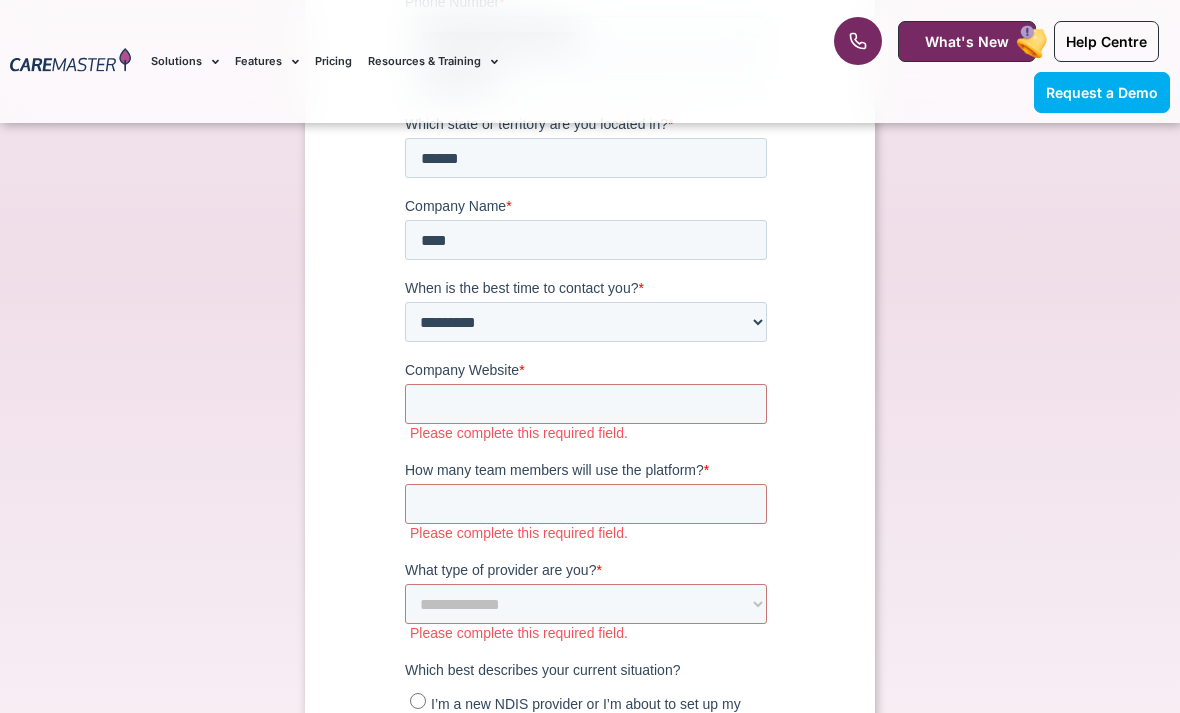 scroll, scrollTop: 795, scrollLeft: 0, axis: vertical 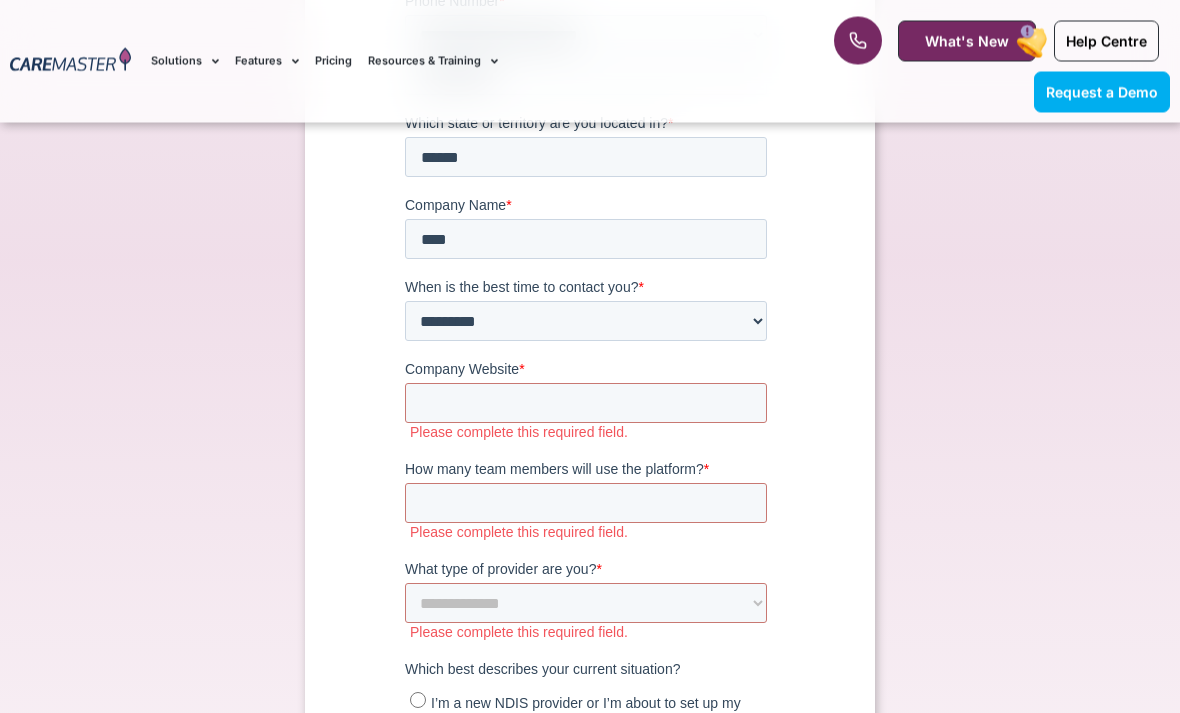 click on "When is the best time to contact you?" at bounding box center [521, 288] 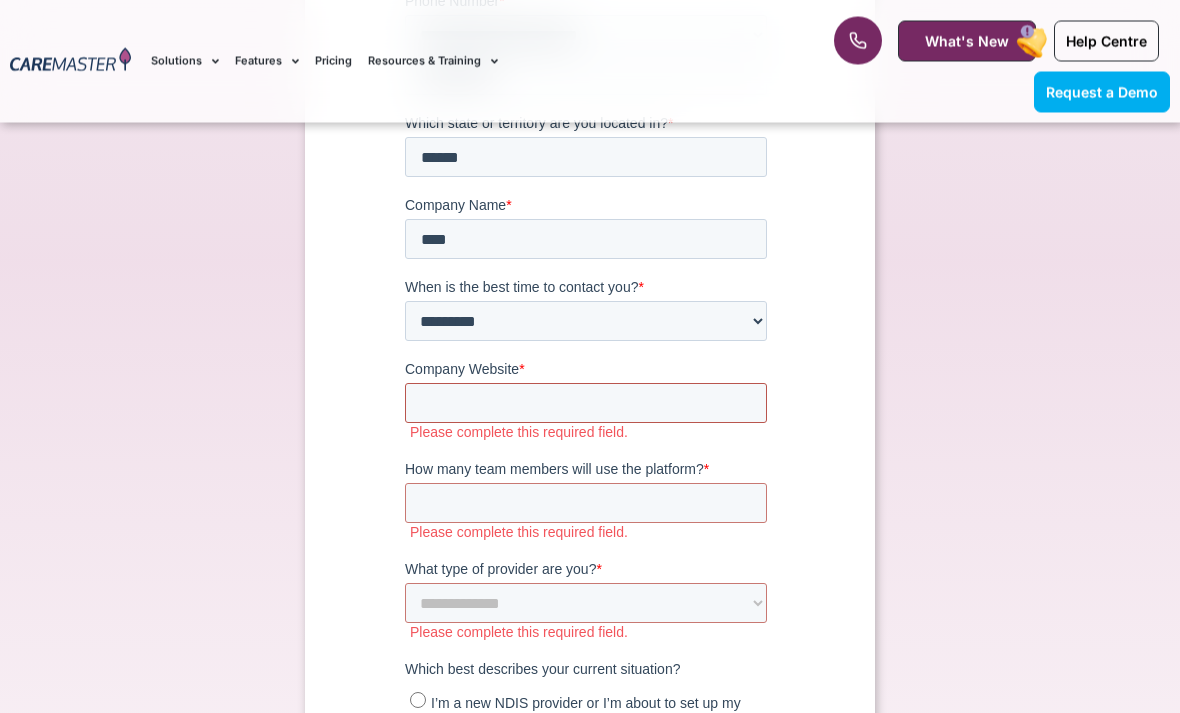 click on "Company Website *" at bounding box center [586, 404] 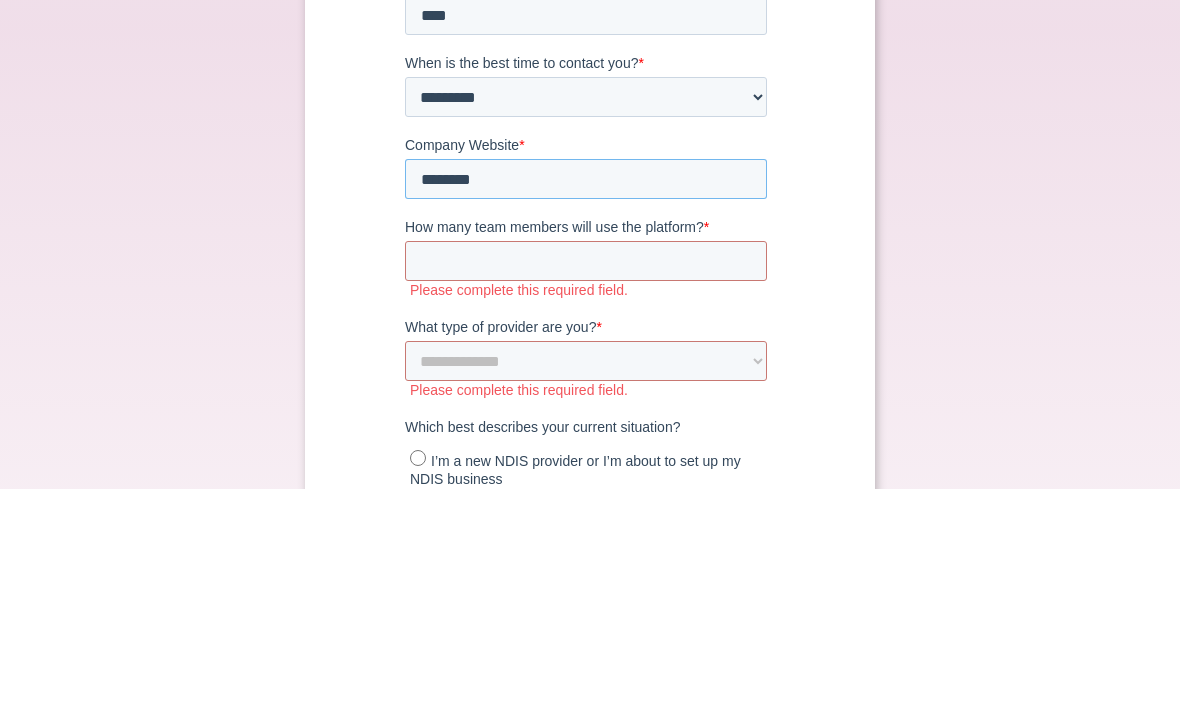 type on "*******" 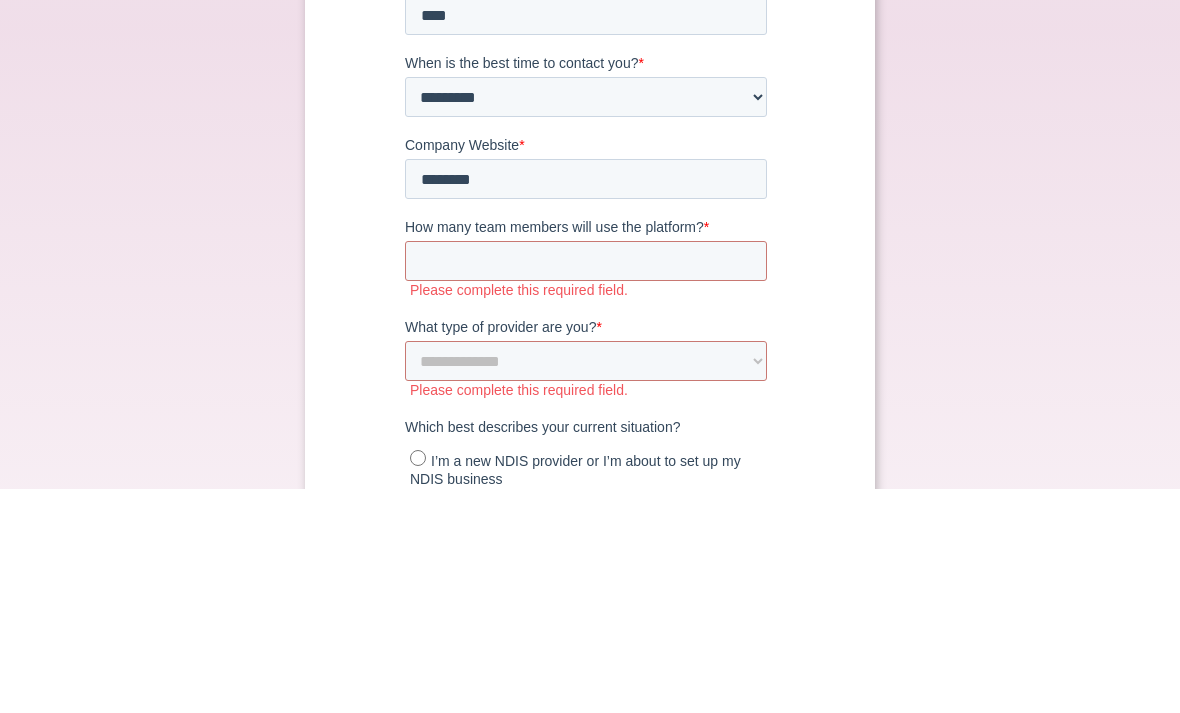 scroll, scrollTop: 1020, scrollLeft: 0, axis: vertical 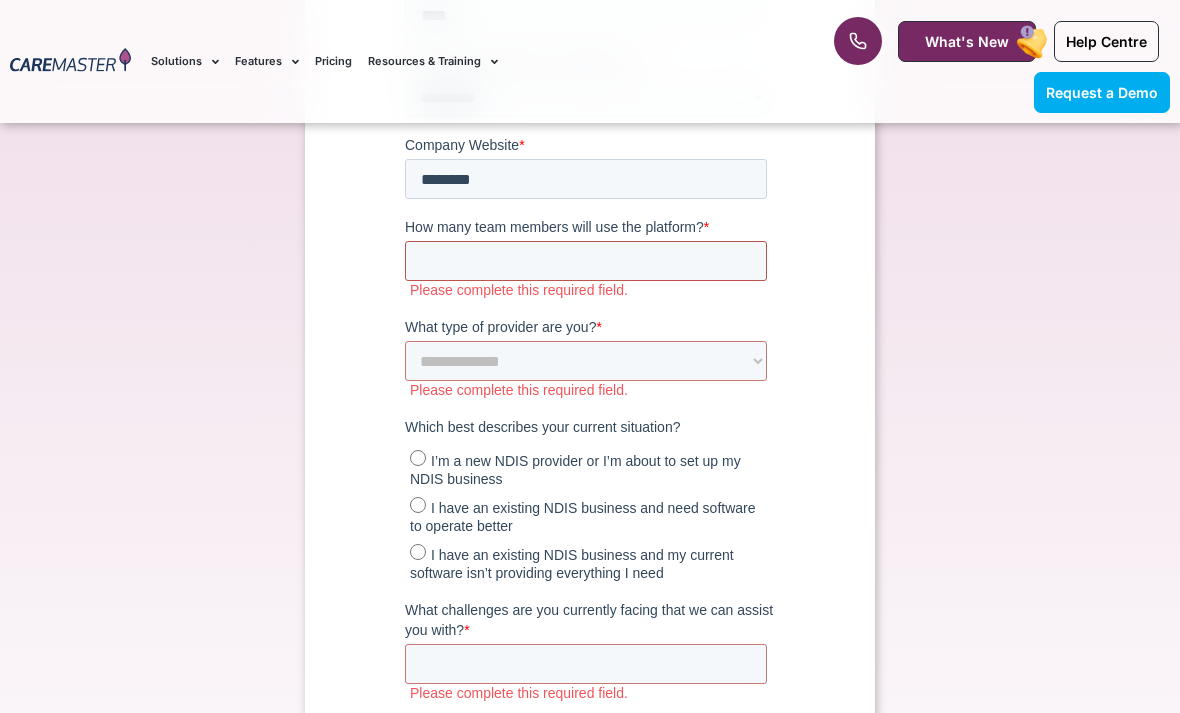 click on "How many team members will use the platform? *" at bounding box center (586, 262) 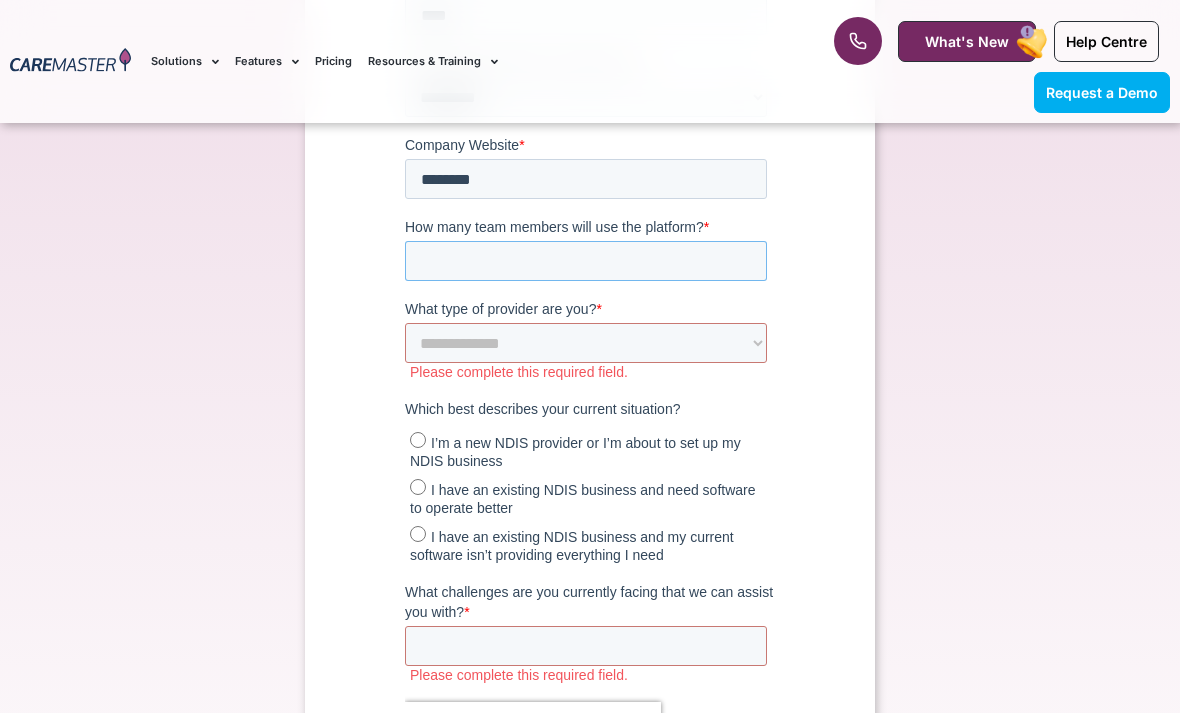 type on "**" 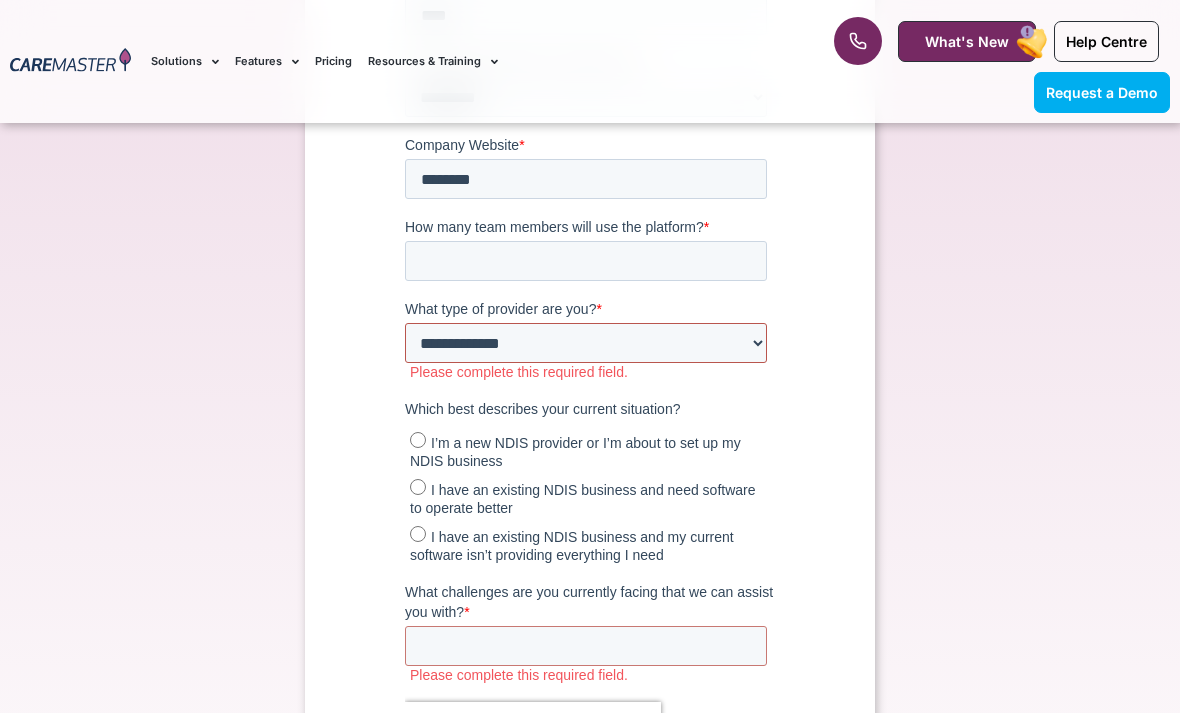 click on "**********" at bounding box center (586, 344) 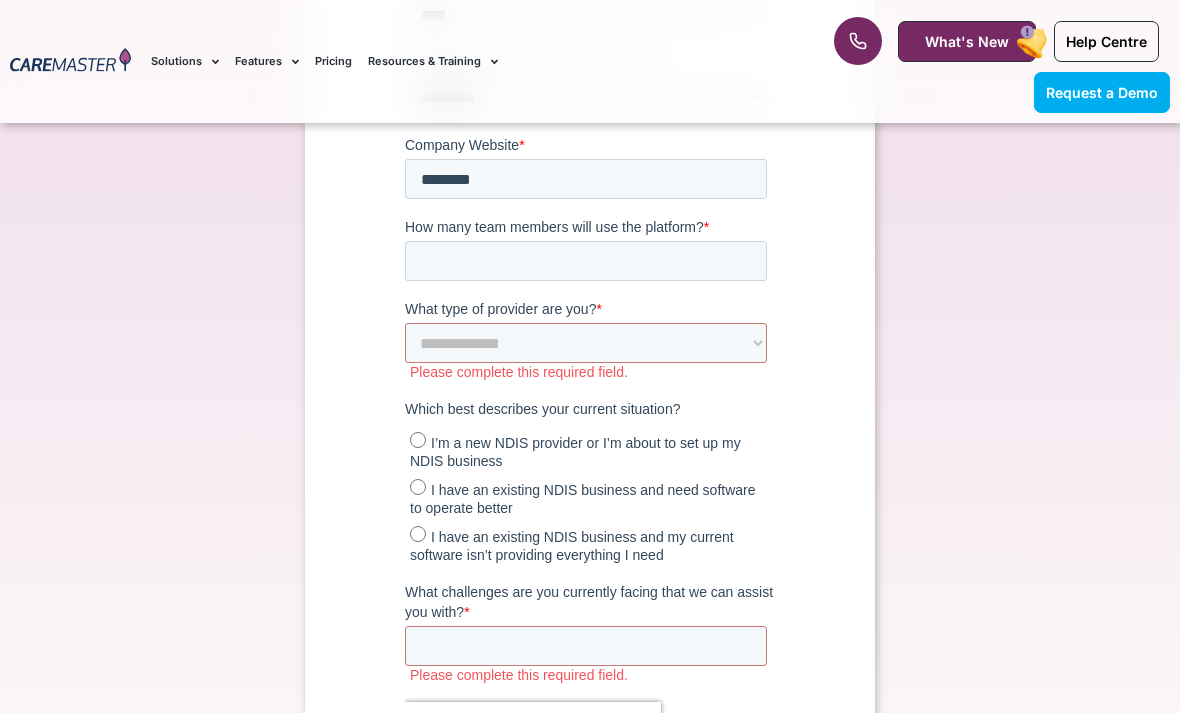click on "Request a Demo
Connect with our team to discover ways to optimise your operations, boost efficiency, and enhance staff retention!" at bounding box center [590, 58] 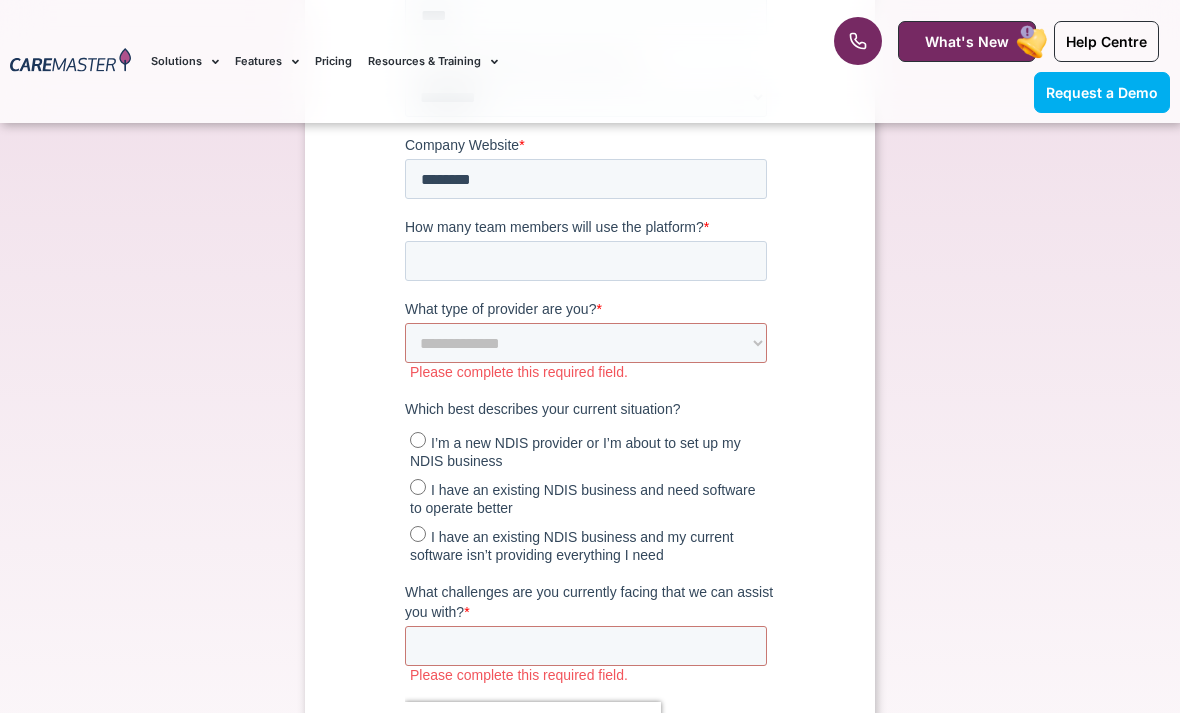 click on "What type of provider are you?" at bounding box center (500, 310) 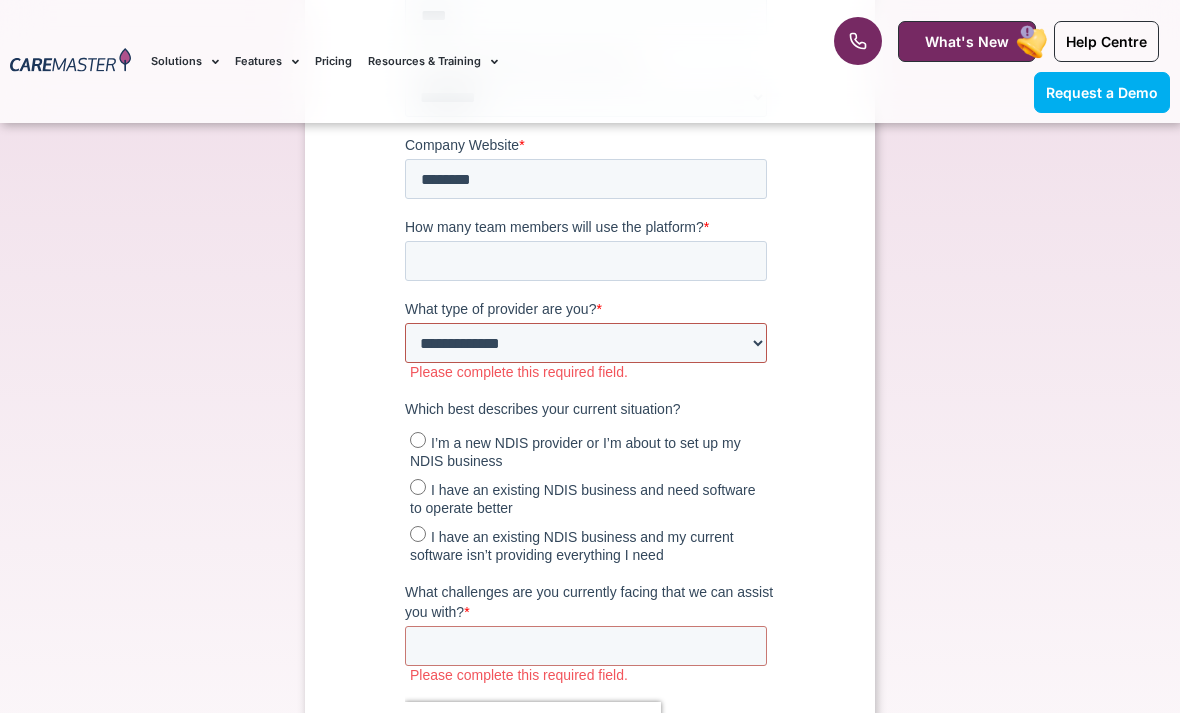 select on "**********" 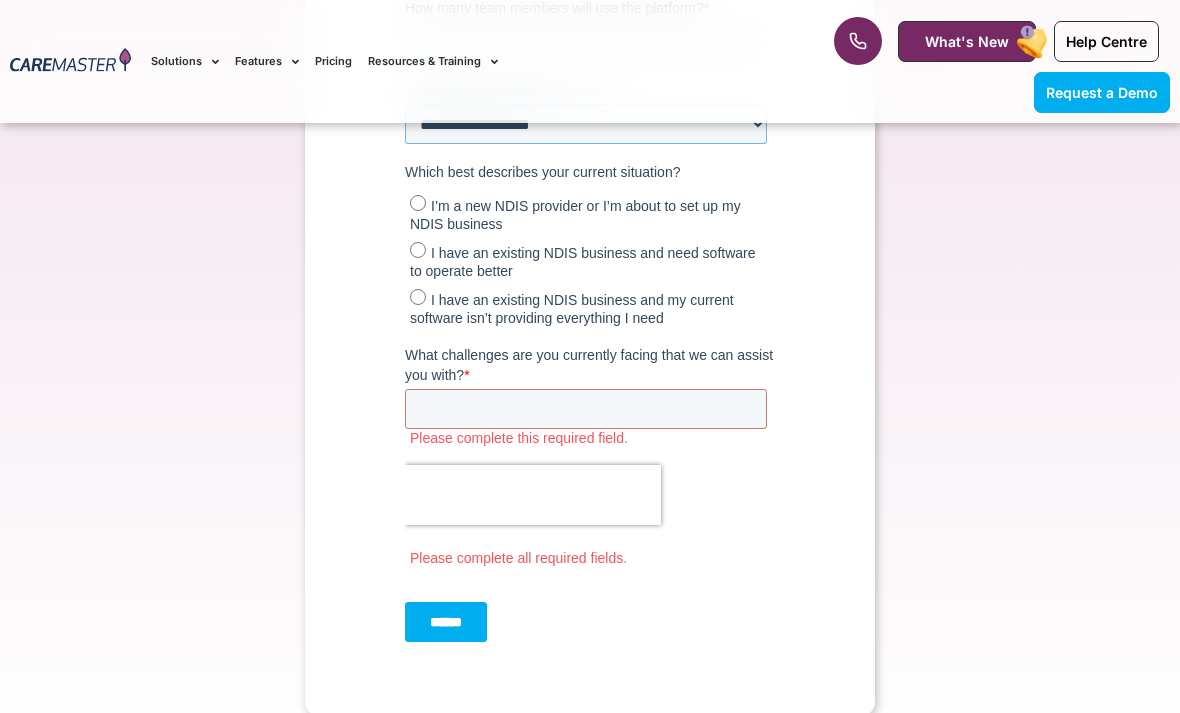 scroll, scrollTop: 1238, scrollLeft: 0, axis: vertical 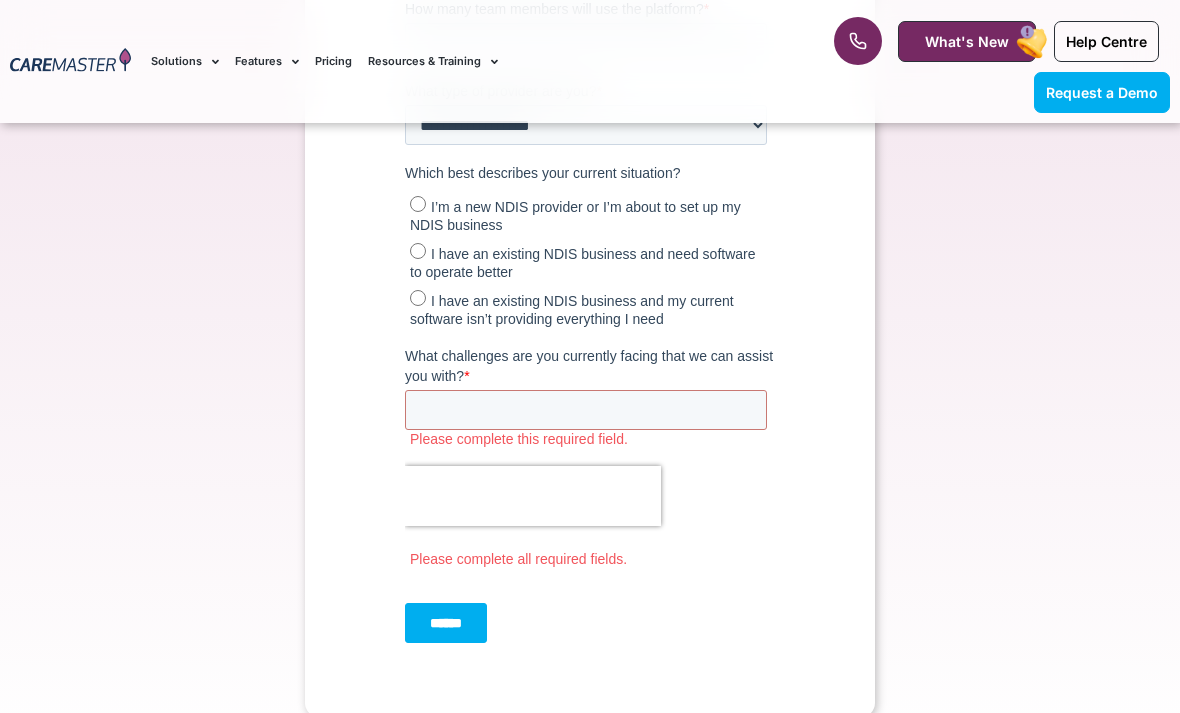 click on "What challenges are you currently facing that we can assist you with?" at bounding box center [589, 367] 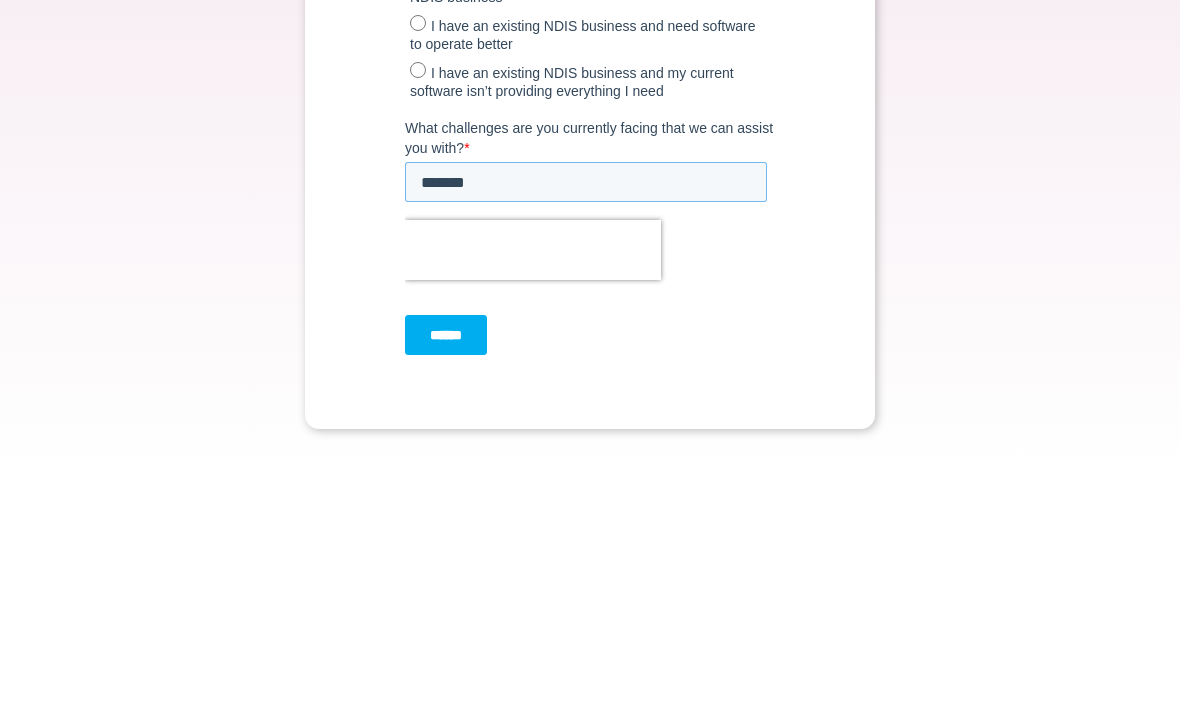 type on "******" 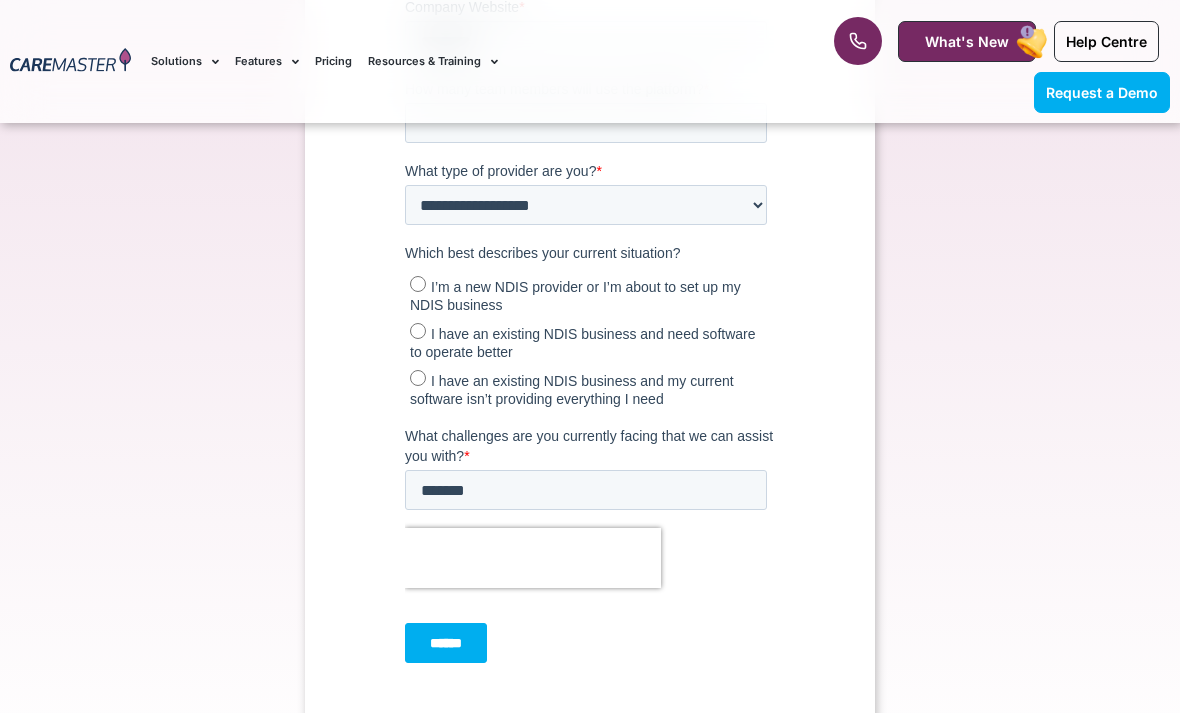 scroll, scrollTop: 1153, scrollLeft: 0, axis: vertical 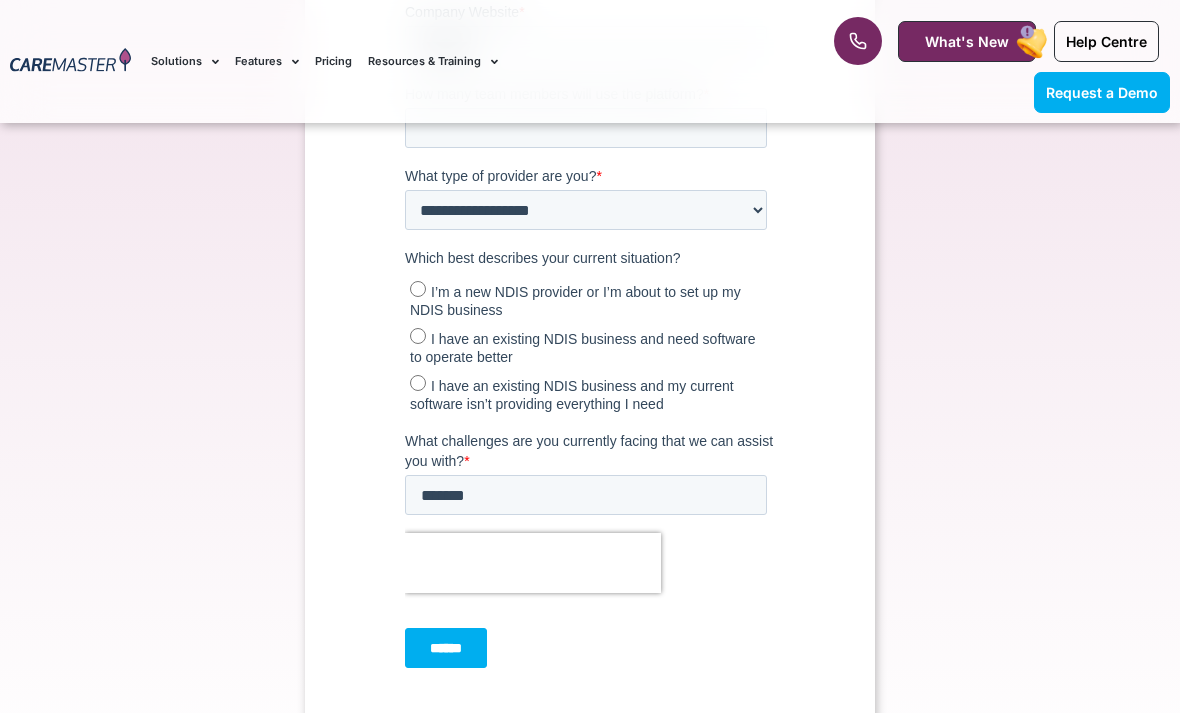 click on "I have an existing NDIS business and my current software isn’t providing everything I need" at bounding box center [588, 393] 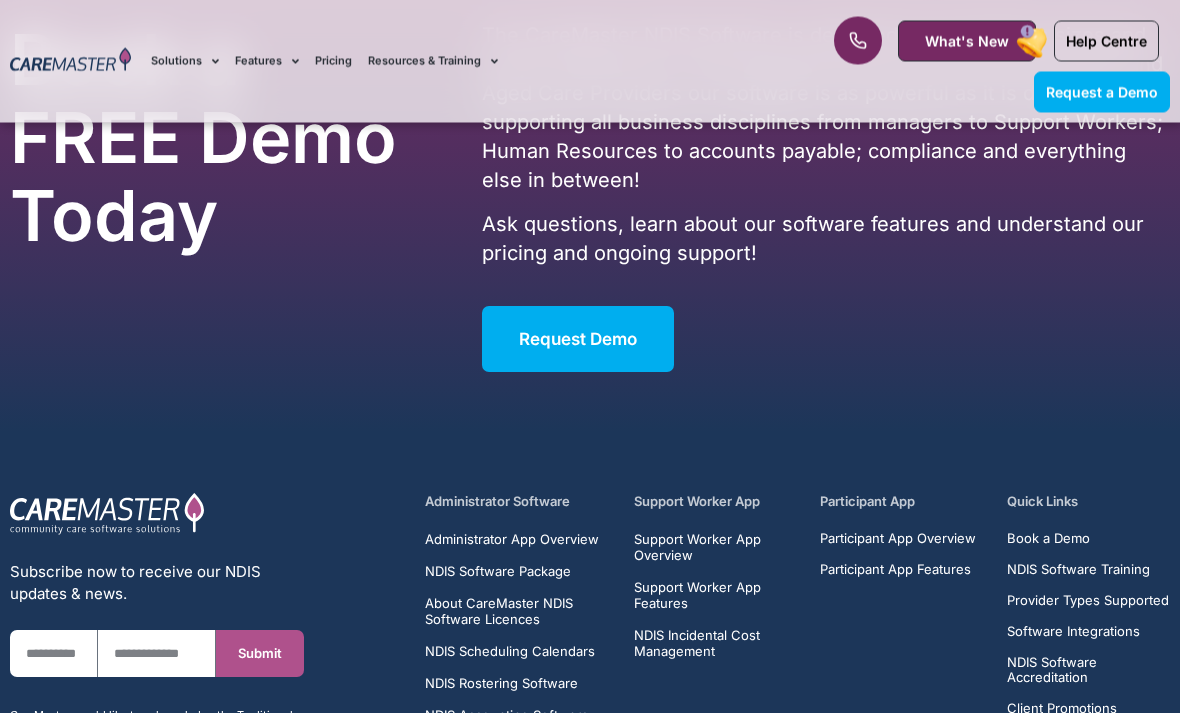 scroll, scrollTop: 3768, scrollLeft: 0, axis: vertical 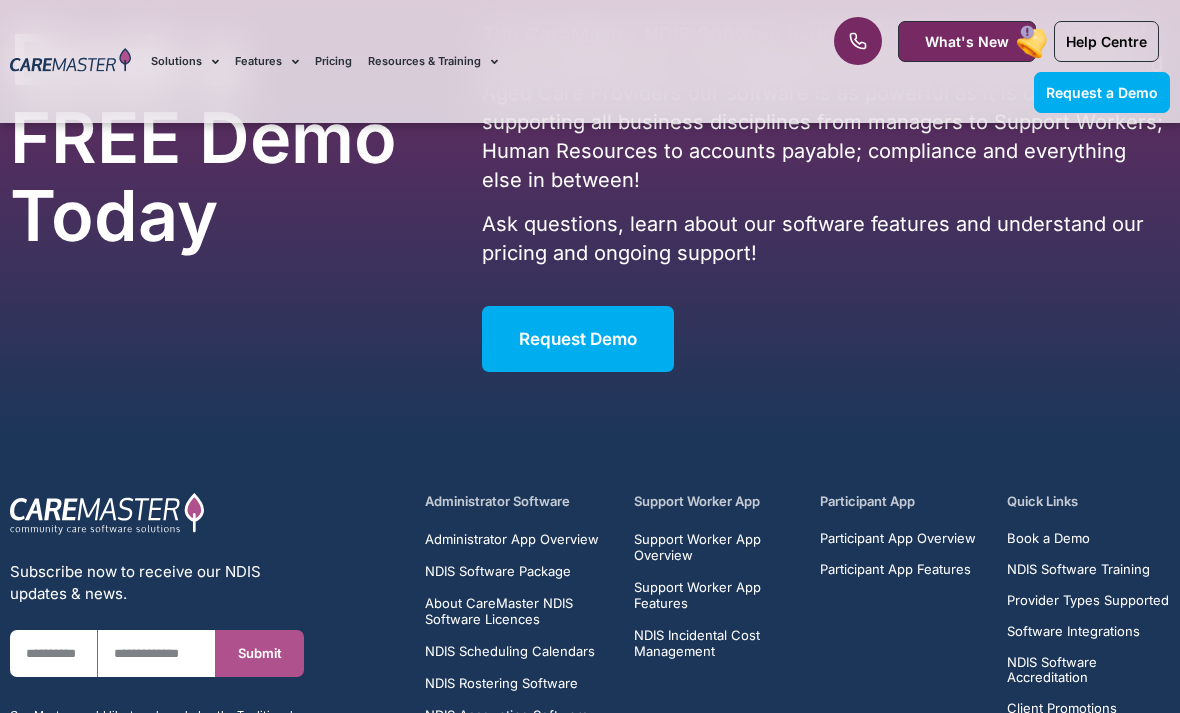 click on "Request Demo" at bounding box center [578, 339] 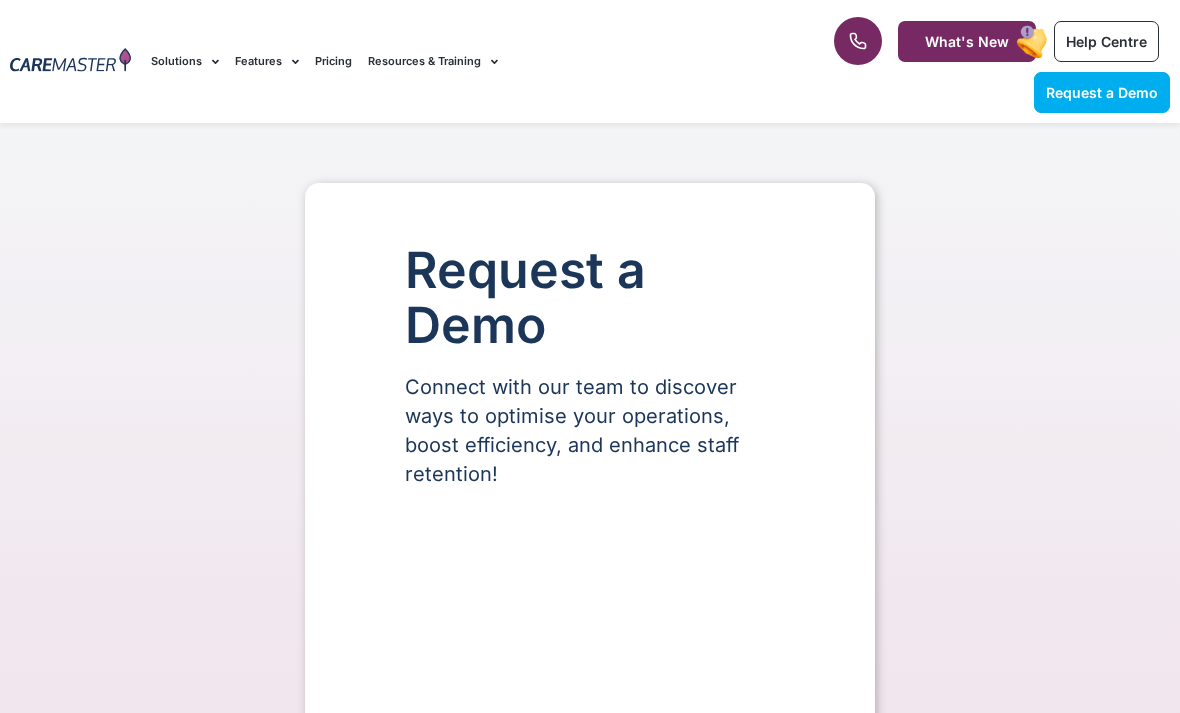 scroll, scrollTop: 0, scrollLeft: 0, axis: both 